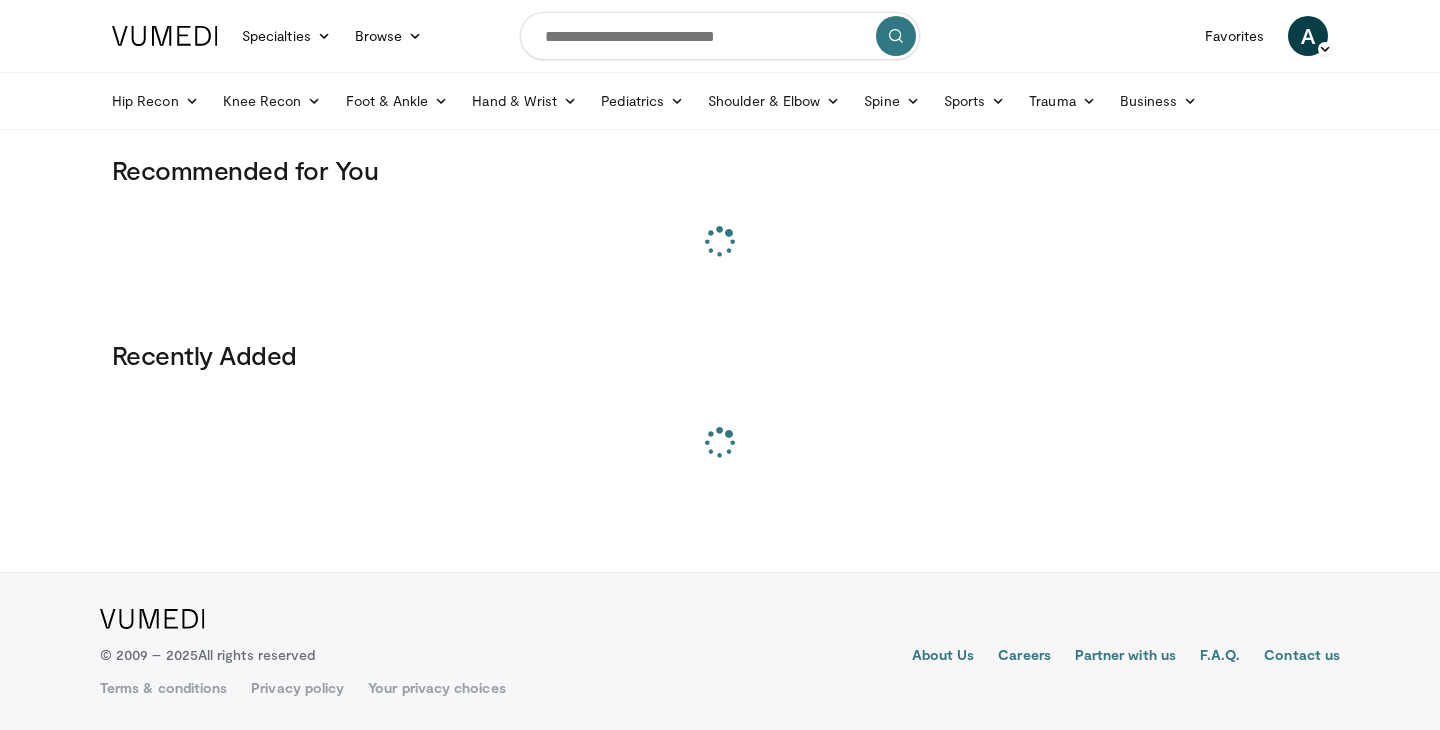 scroll, scrollTop: 0, scrollLeft: 0, axis: both 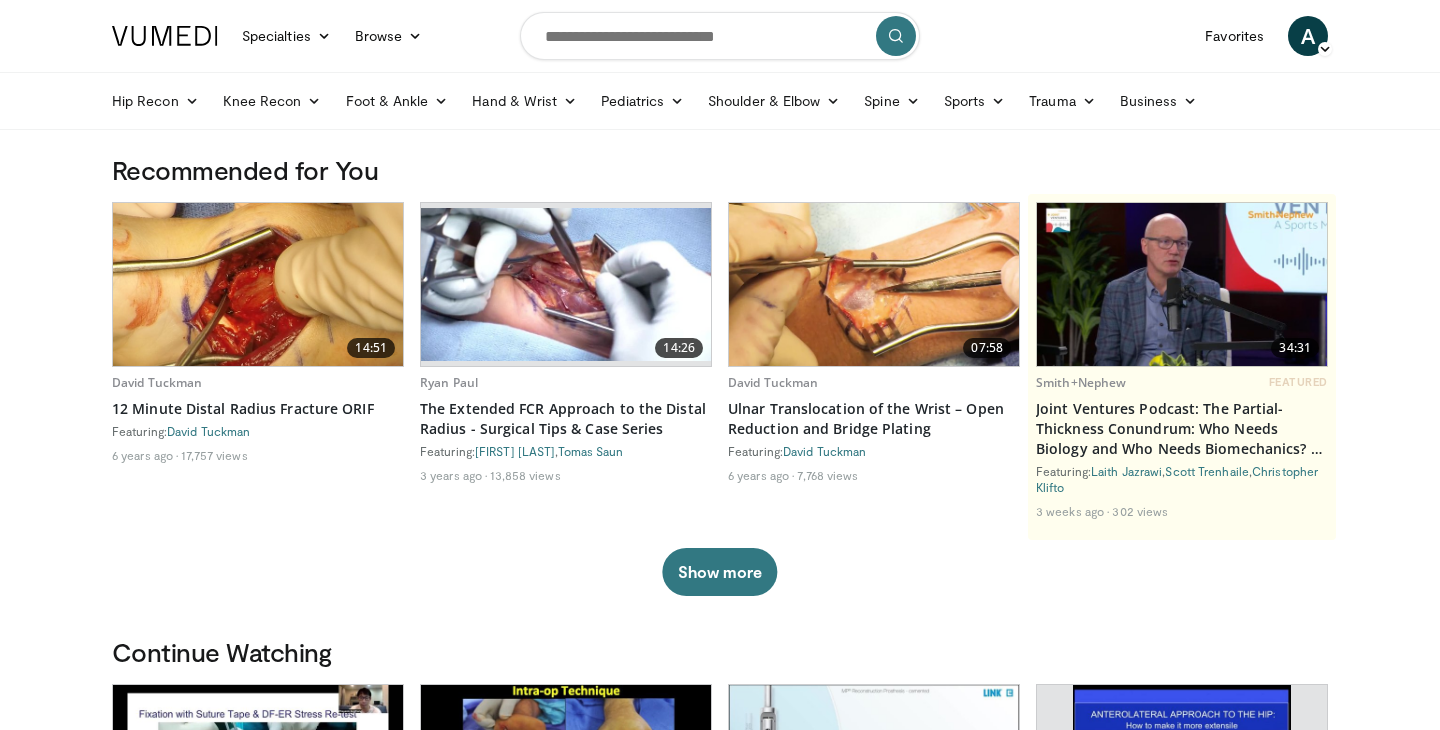 click at bounding box center [720, 36] 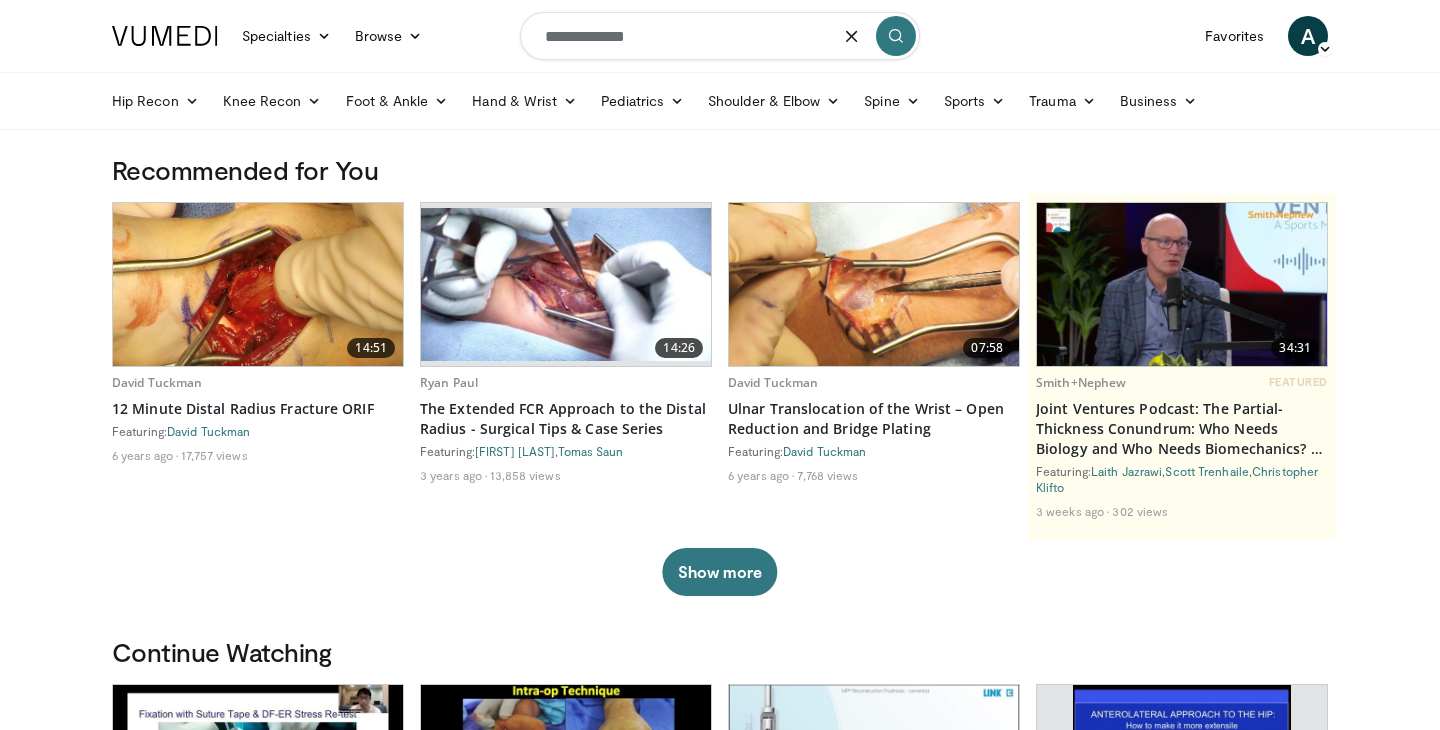 type on "**********" 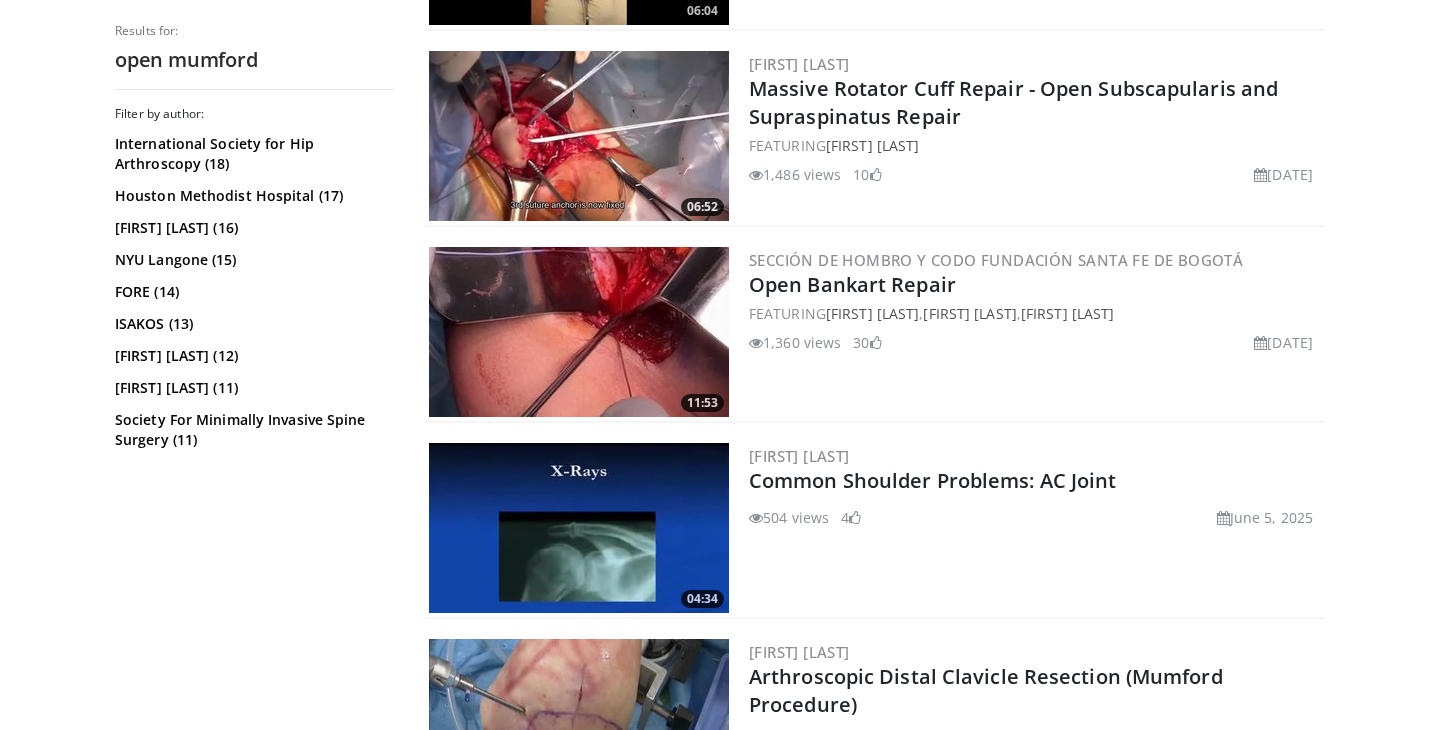 scroll, scrollTop: 316, scrollLeft: 0, axis: vertical 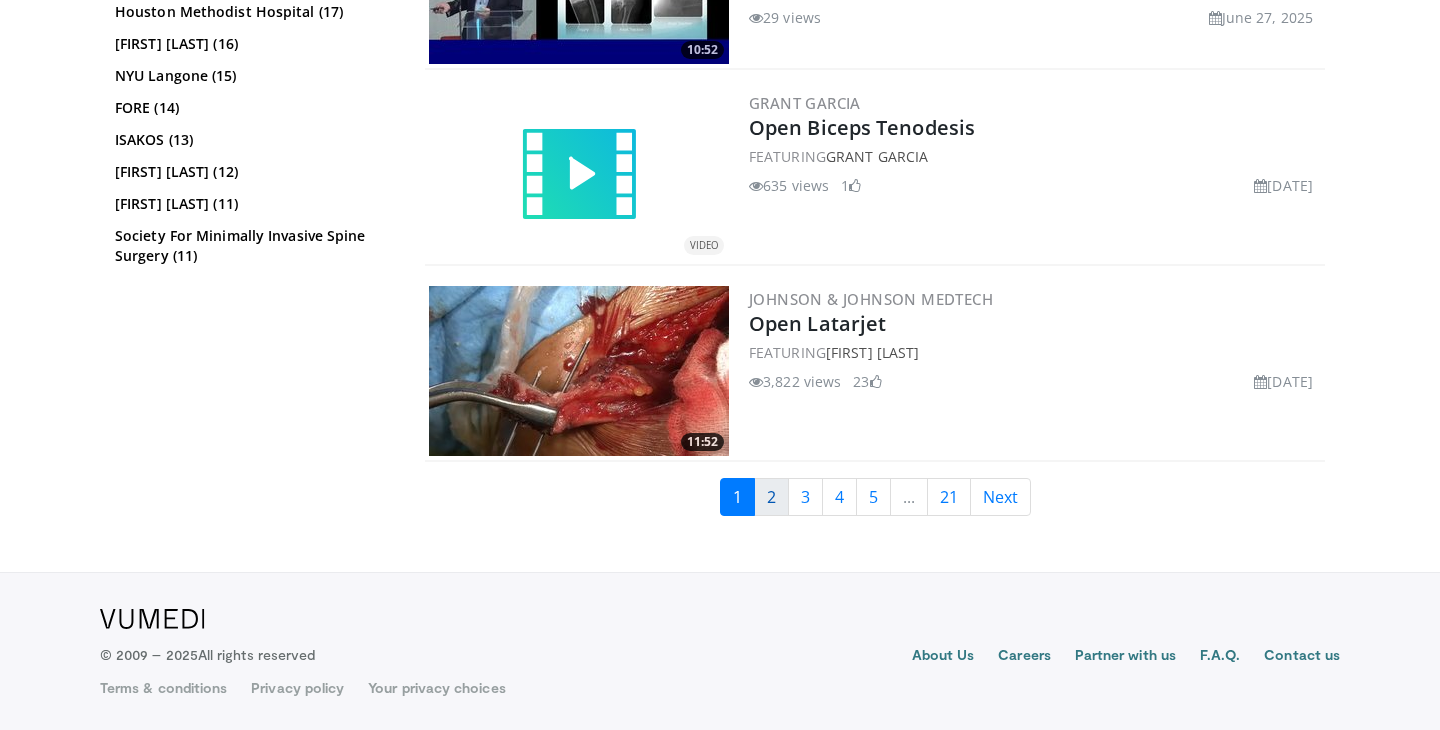 click on "2" at bounding box center (771, 497) 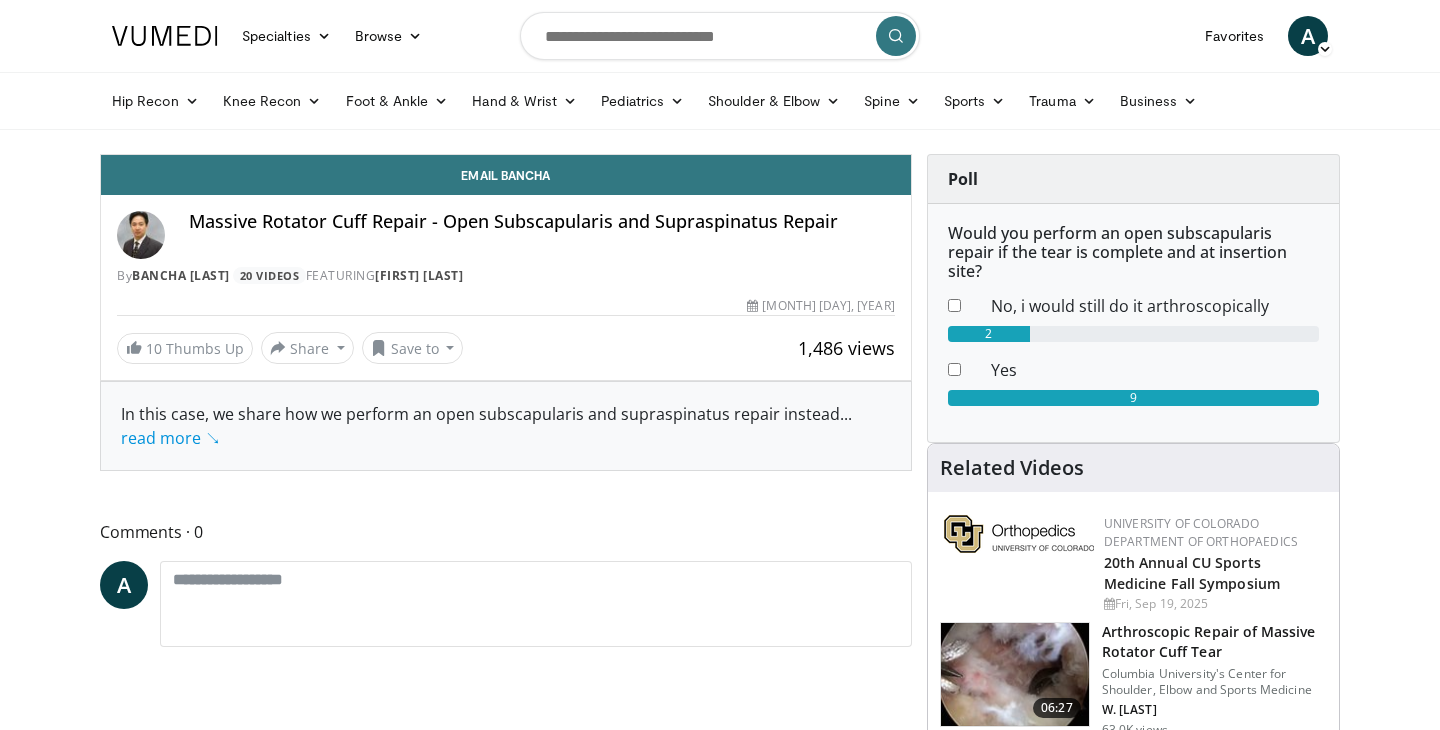 scroll, scrollTop: 0, scrollLeft: 0, axis: both 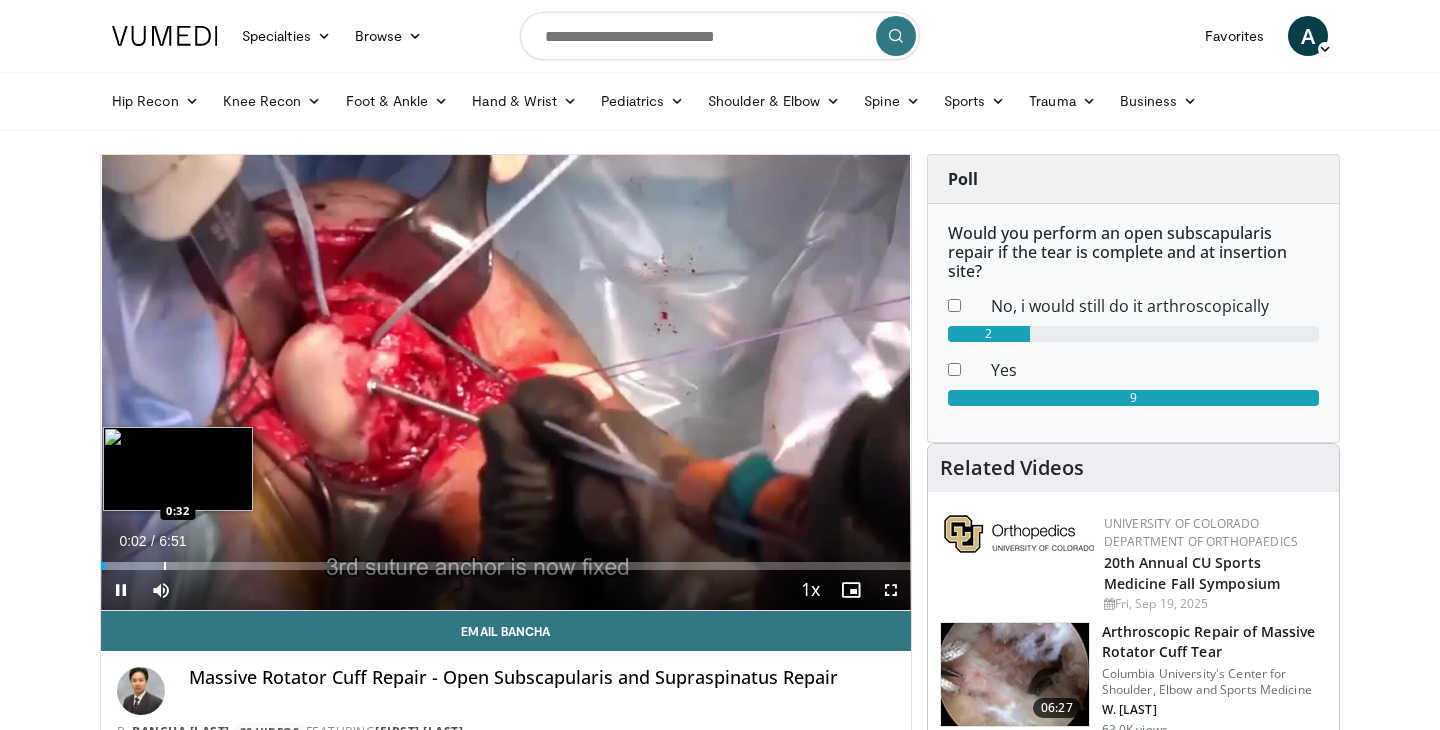click on "Loaded :  9.68% 0:02 0:32" at bounding box center [506, 560] 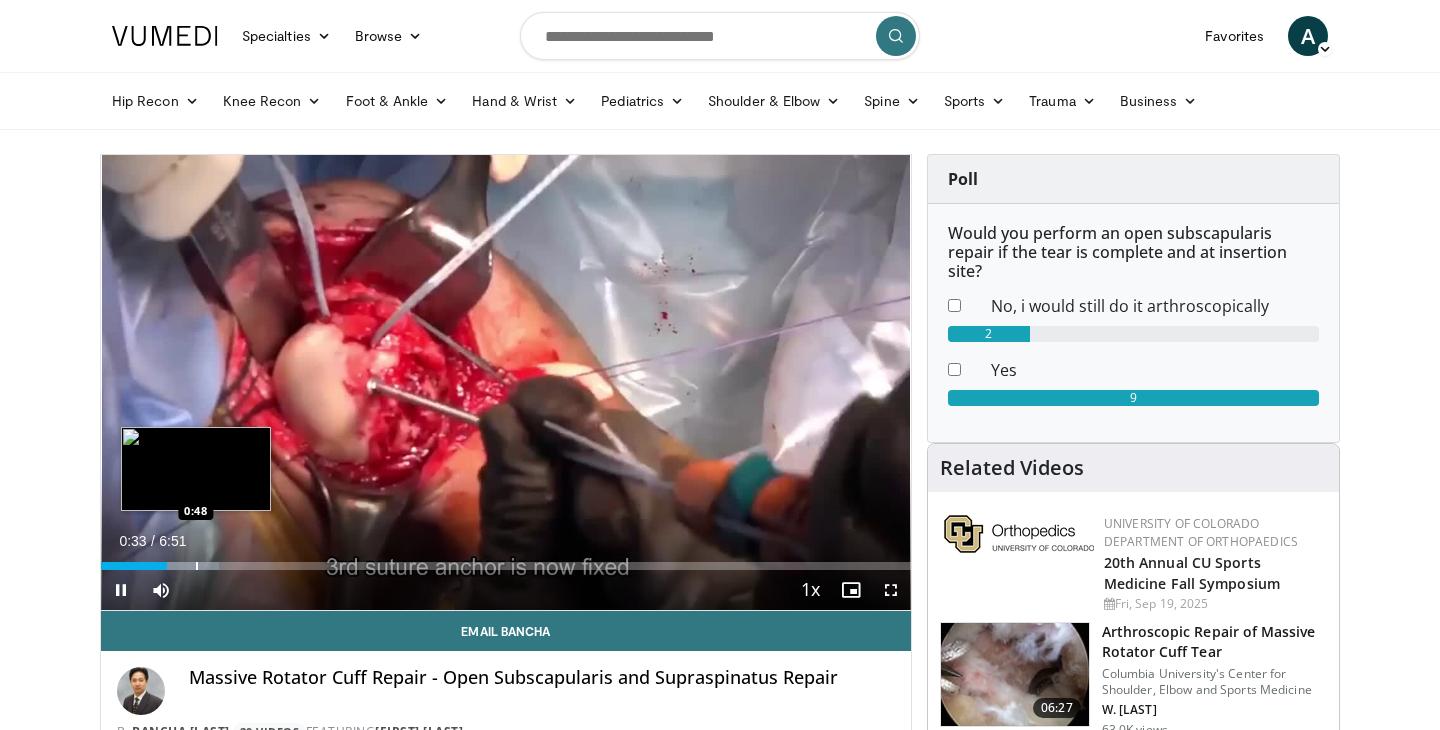 click at bounding box center [197, 566] 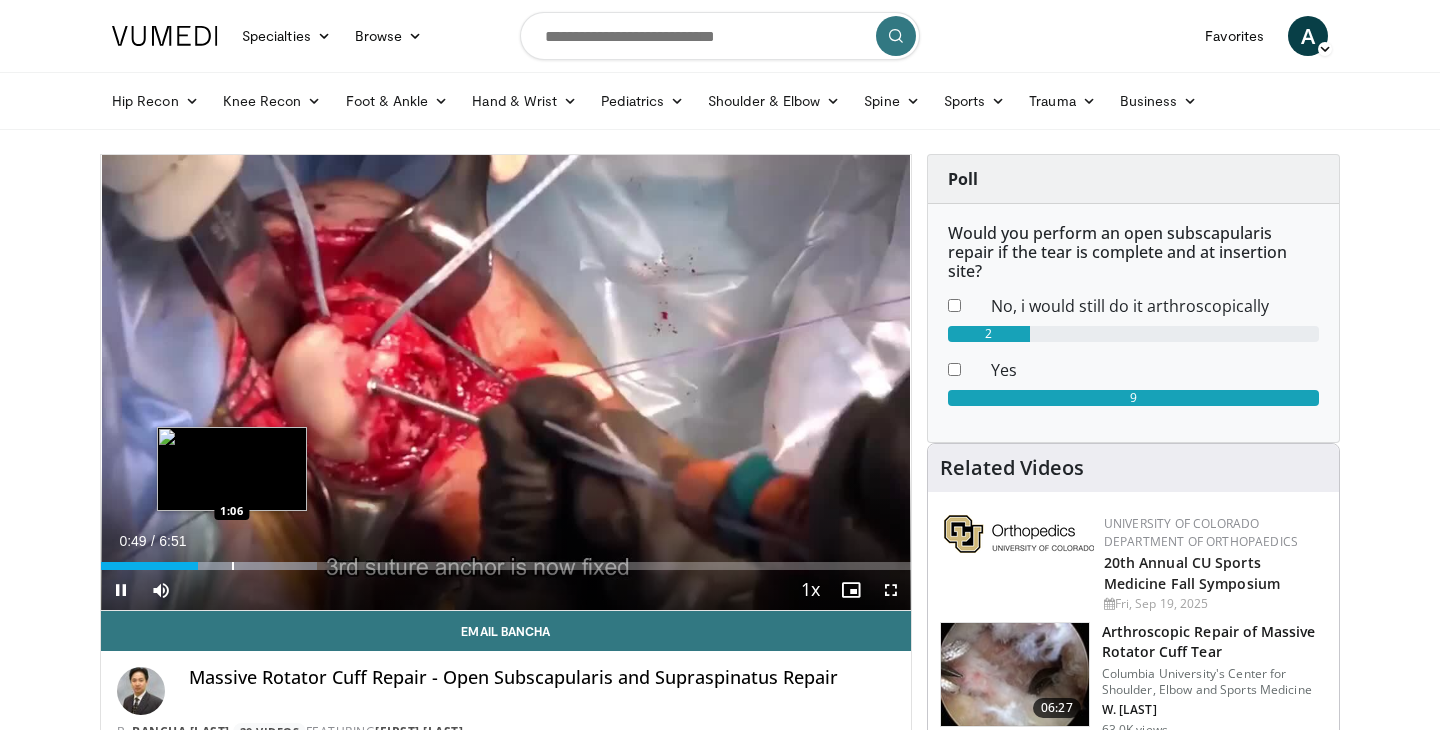 click at bounding box center (233, 566) 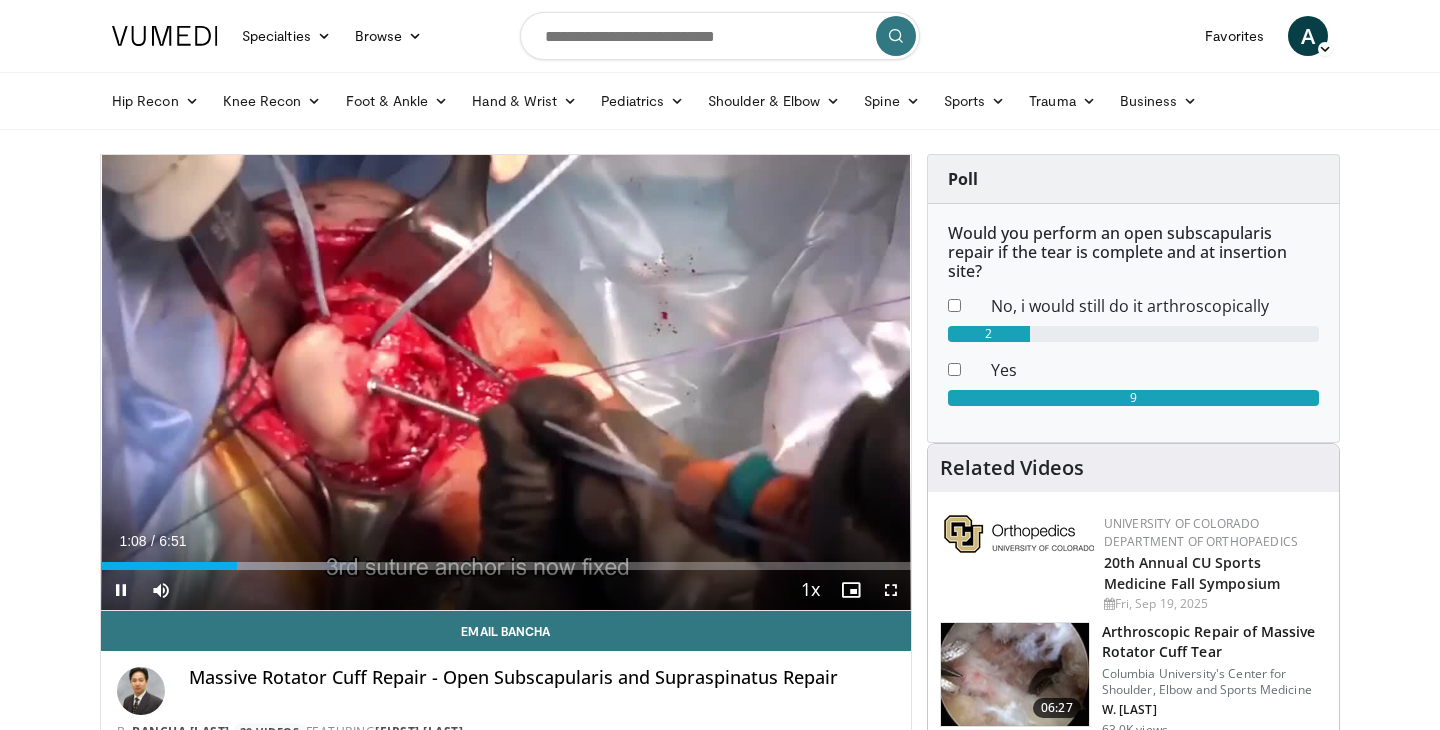 click on "Current Time  1:08 / Duration  6:51 Pause Skip Backward Skip Forward Mute 11% Loaded :  31.51% 1:08 1:07 Stream Type  LIVE Seek to live, currently behind live LIVE   1x Playback Rate 0.5x 0.75x 1x , selected 1.25x 1.5x 1.75x 2x Chapters Chapters Descriptions descriptions off , selected Captions captions settings , opens captions settings dialog captions off , selected Audio Track en (Main) , selected Fullscreen Enable picture-in-picture mode" at bounding box center [506, 590] 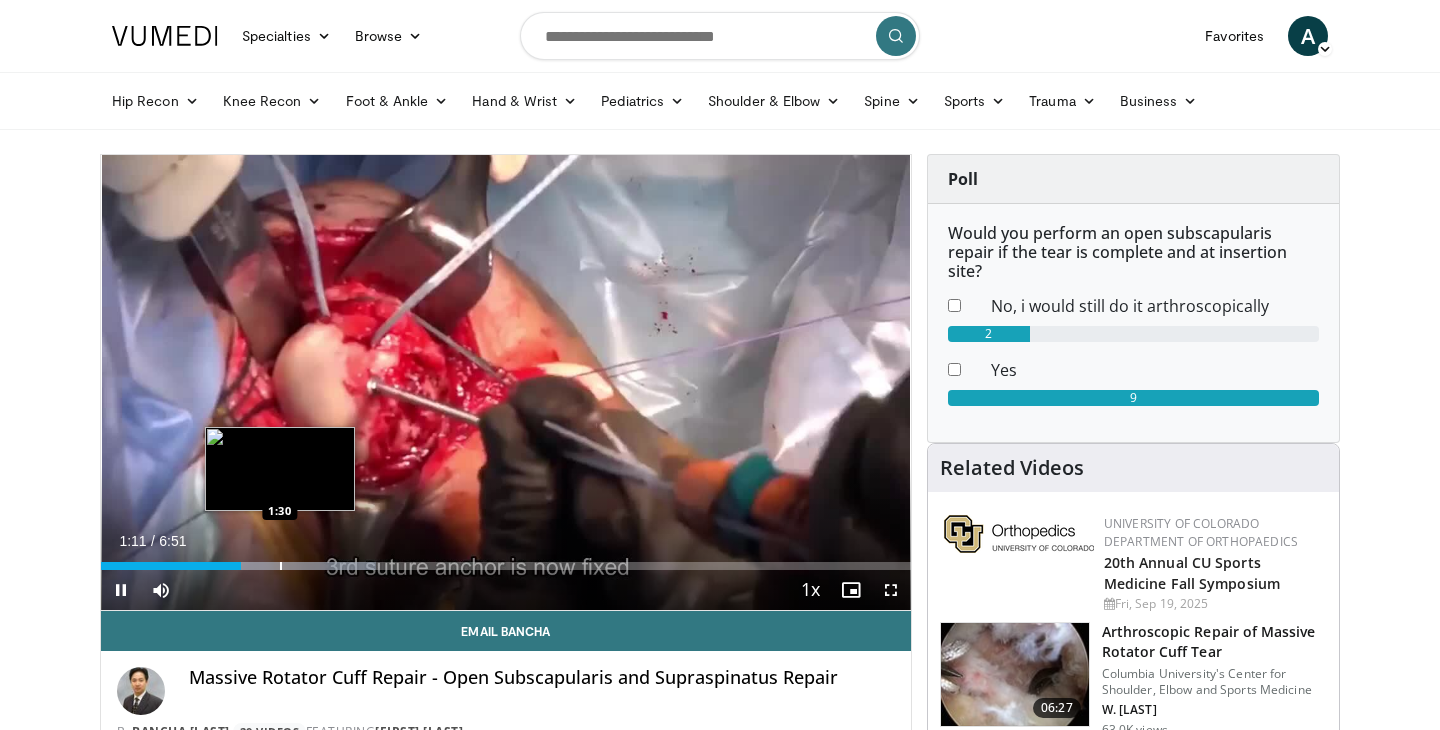 click at bounding box center [281, 566] 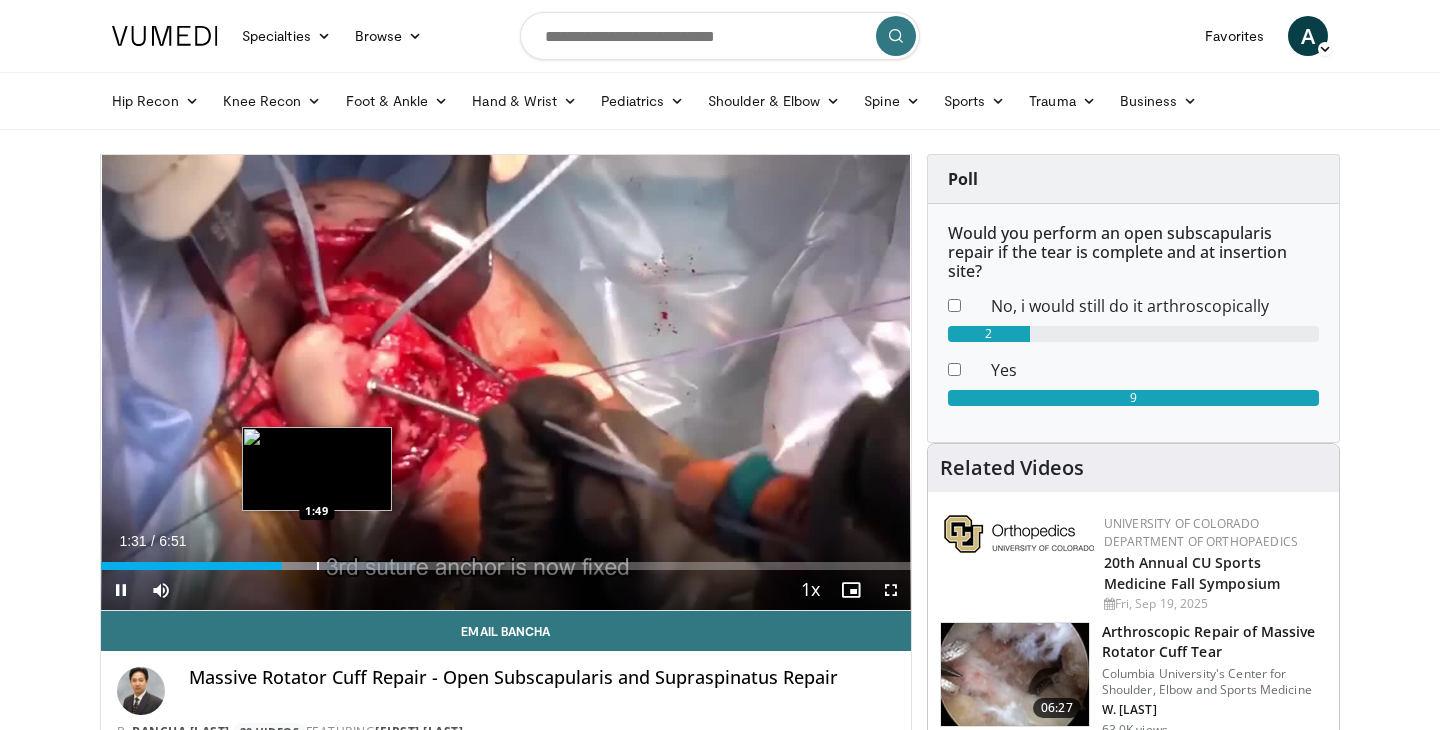 click at bounding box center [318, 566] 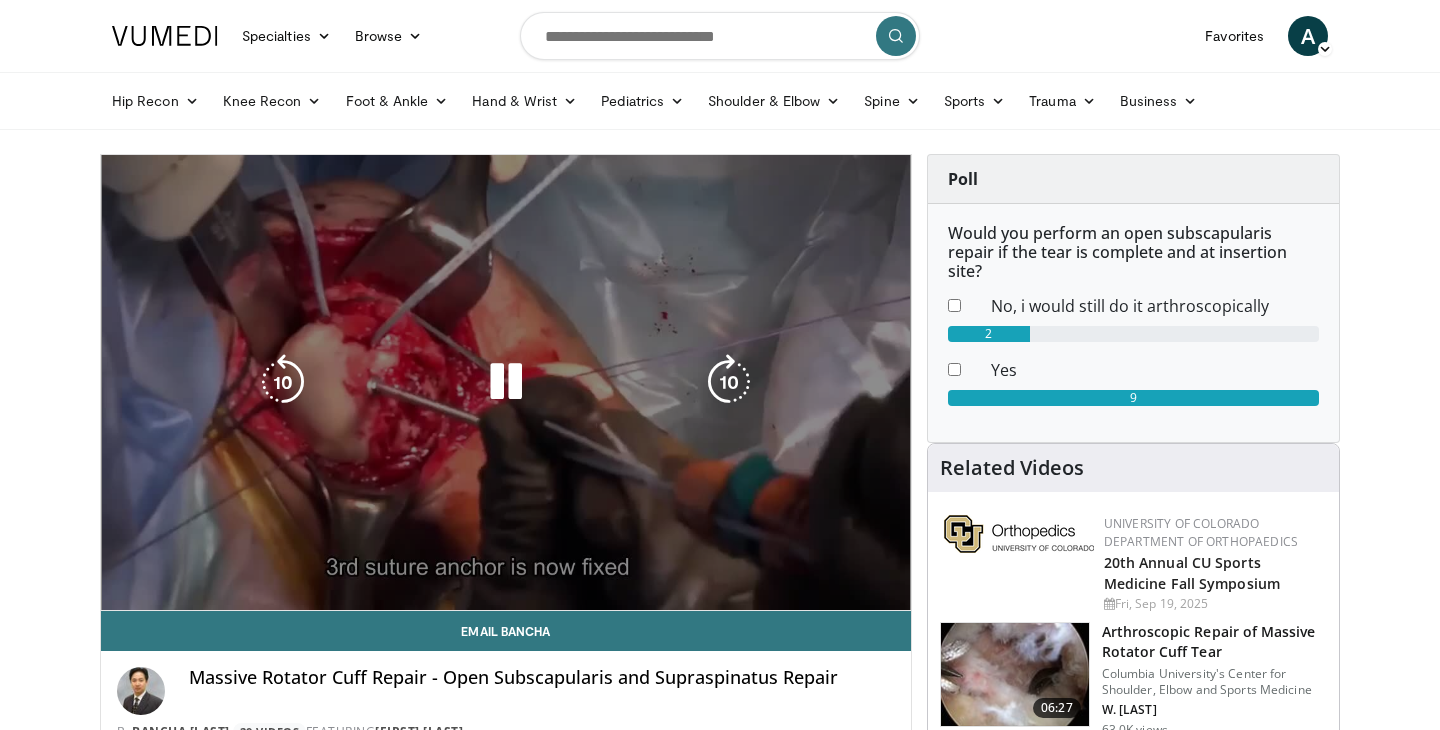 click at bounding box center [336, 606] 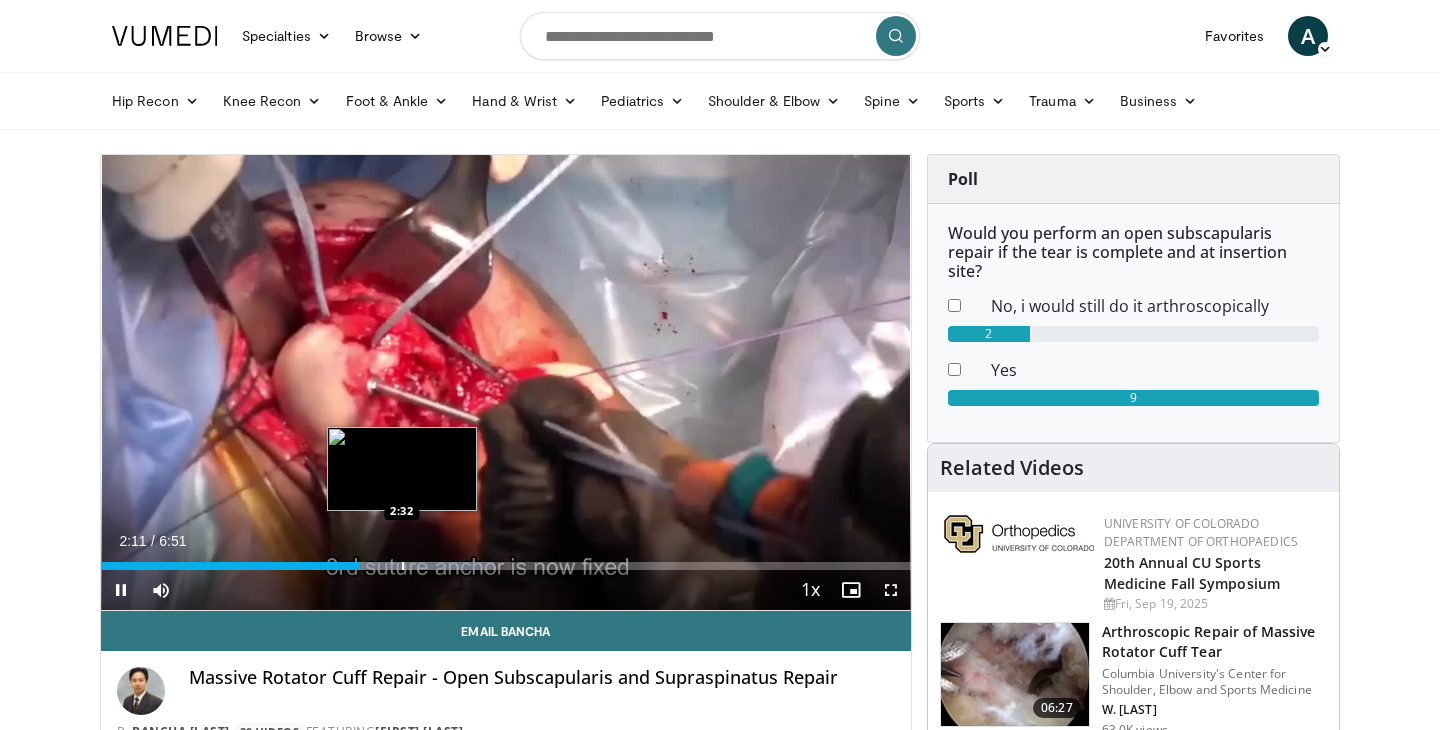 click on "Loaded :  48.48% 2:11 2:32" at bounding box center [506, 560] 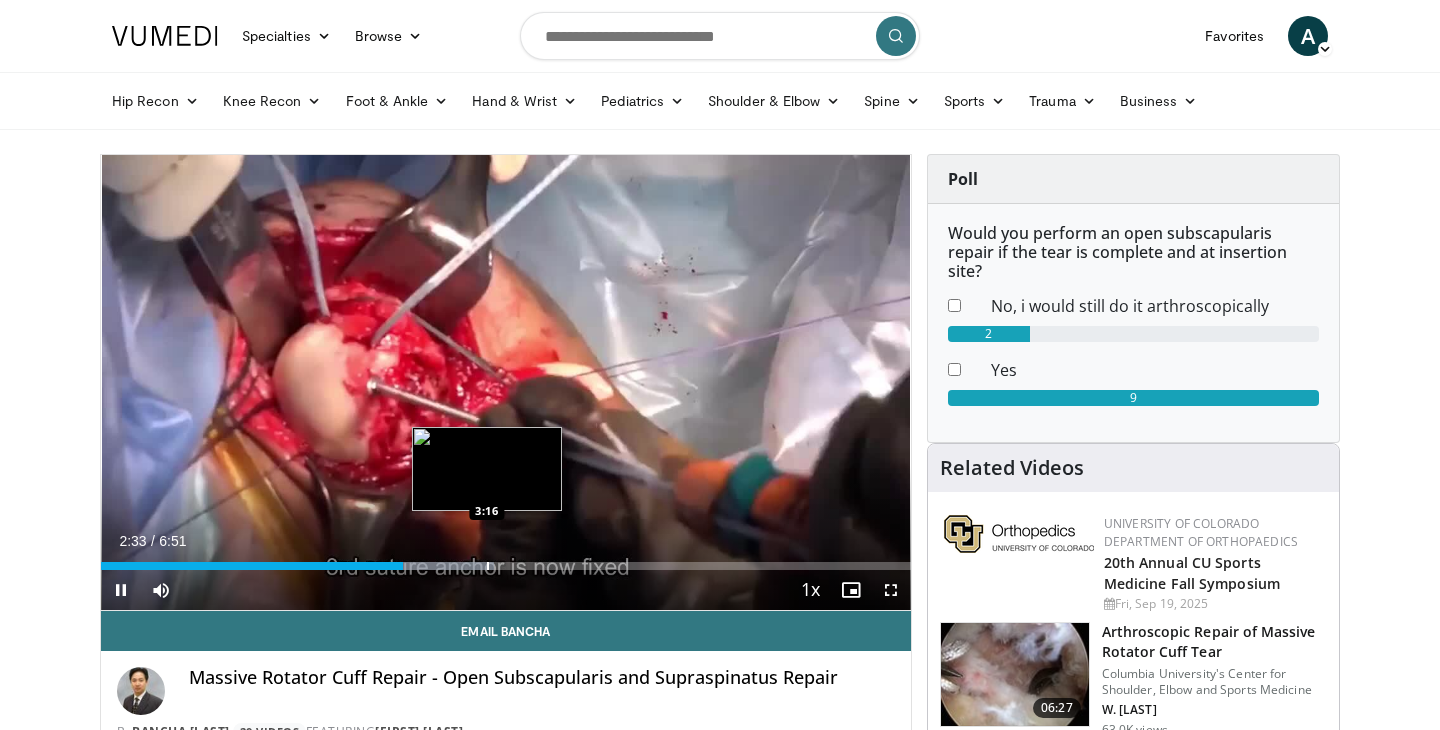 click at bounding box center (488, 566) 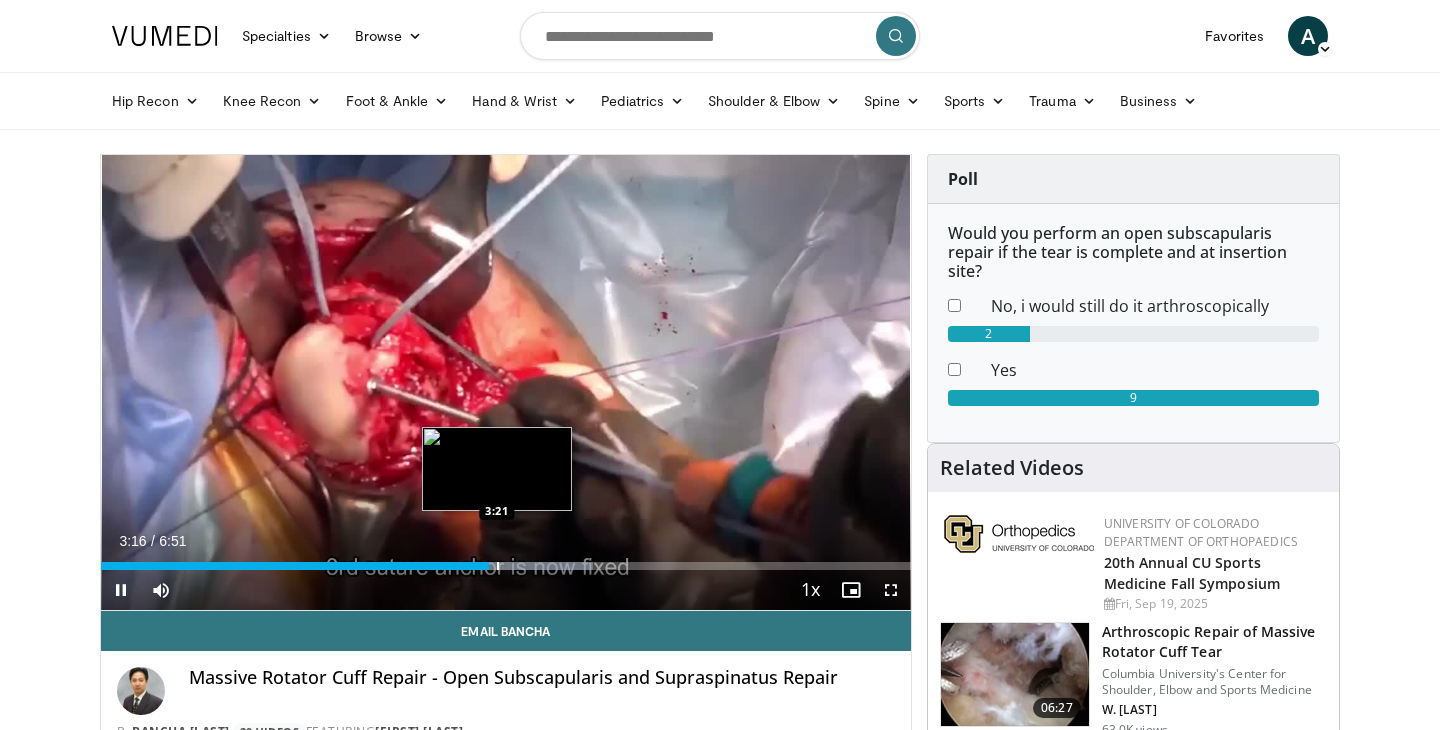 click at bounding box center (498, 566) 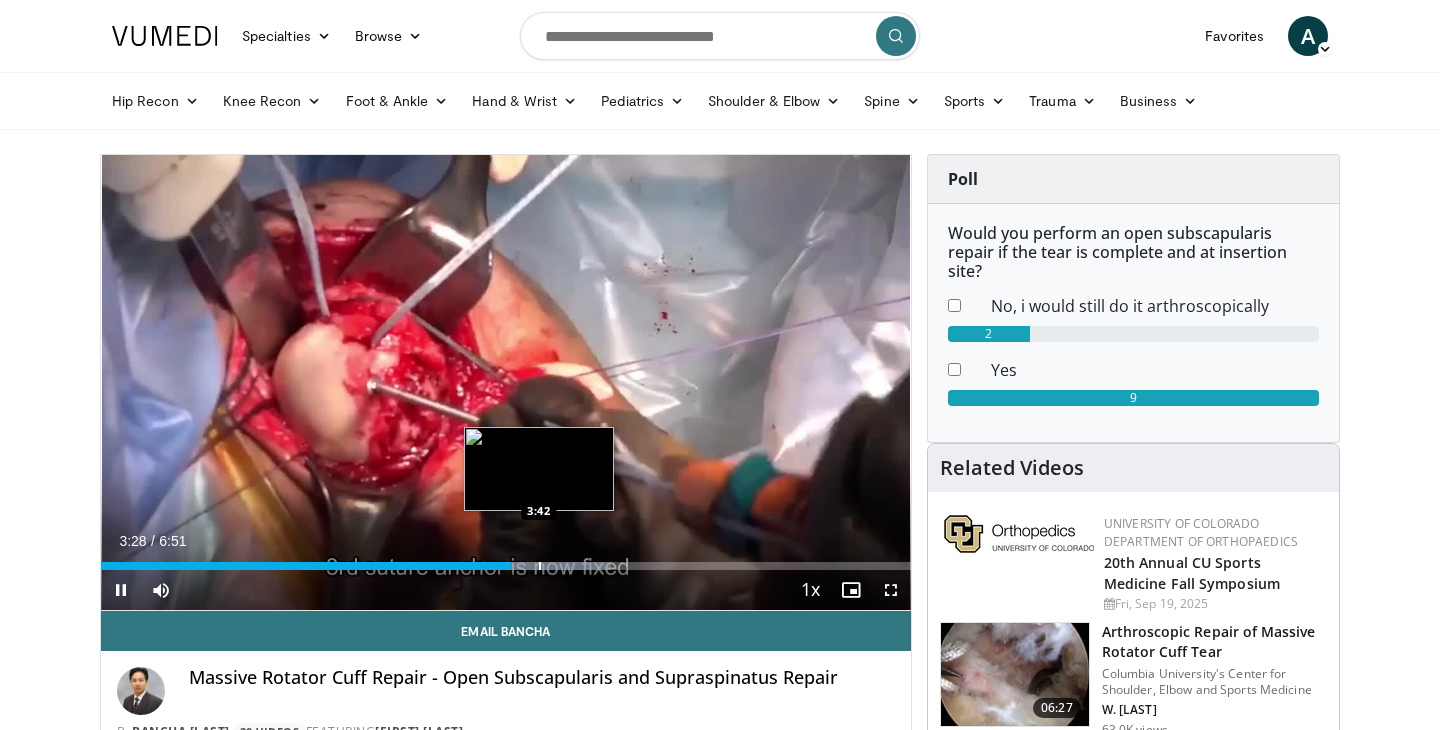 click at bounding box center [540, 566] 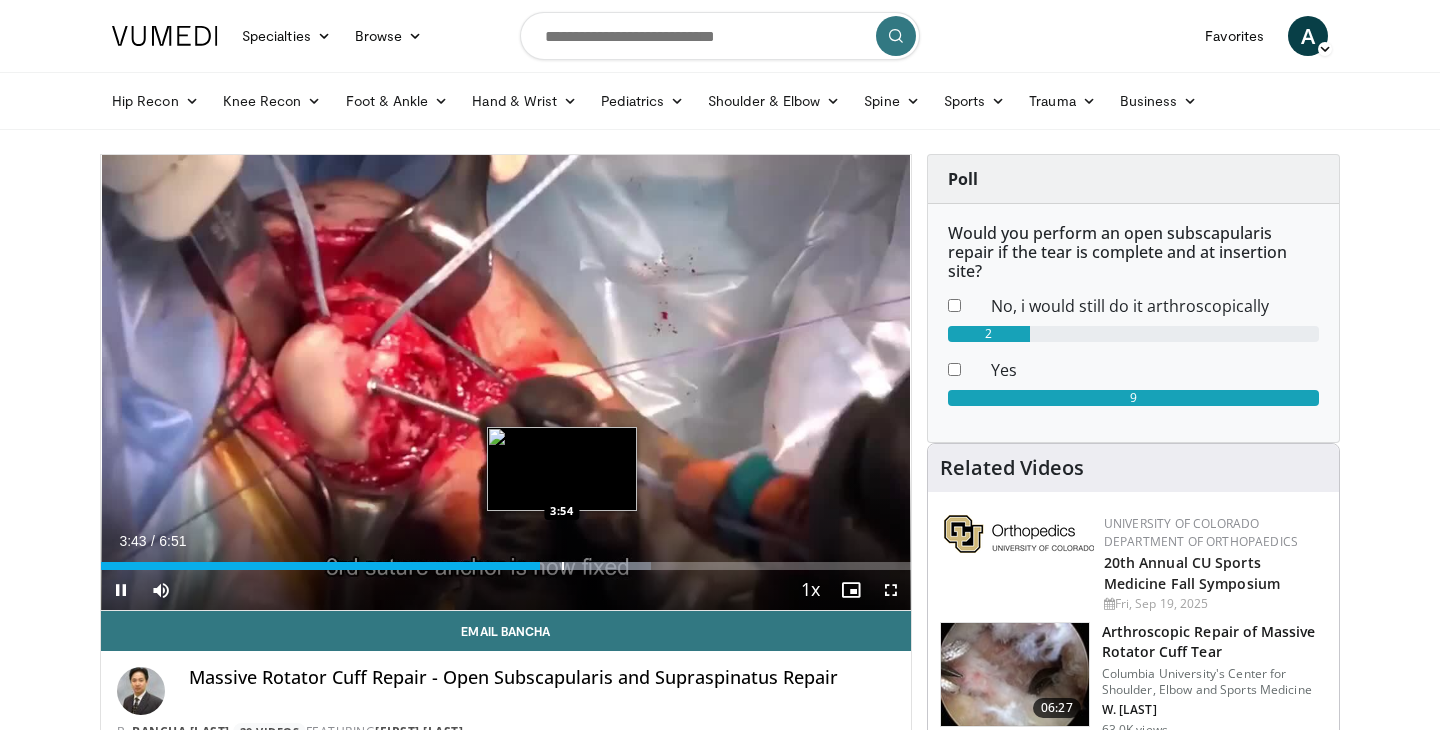 click at bounding box center (563, 566) 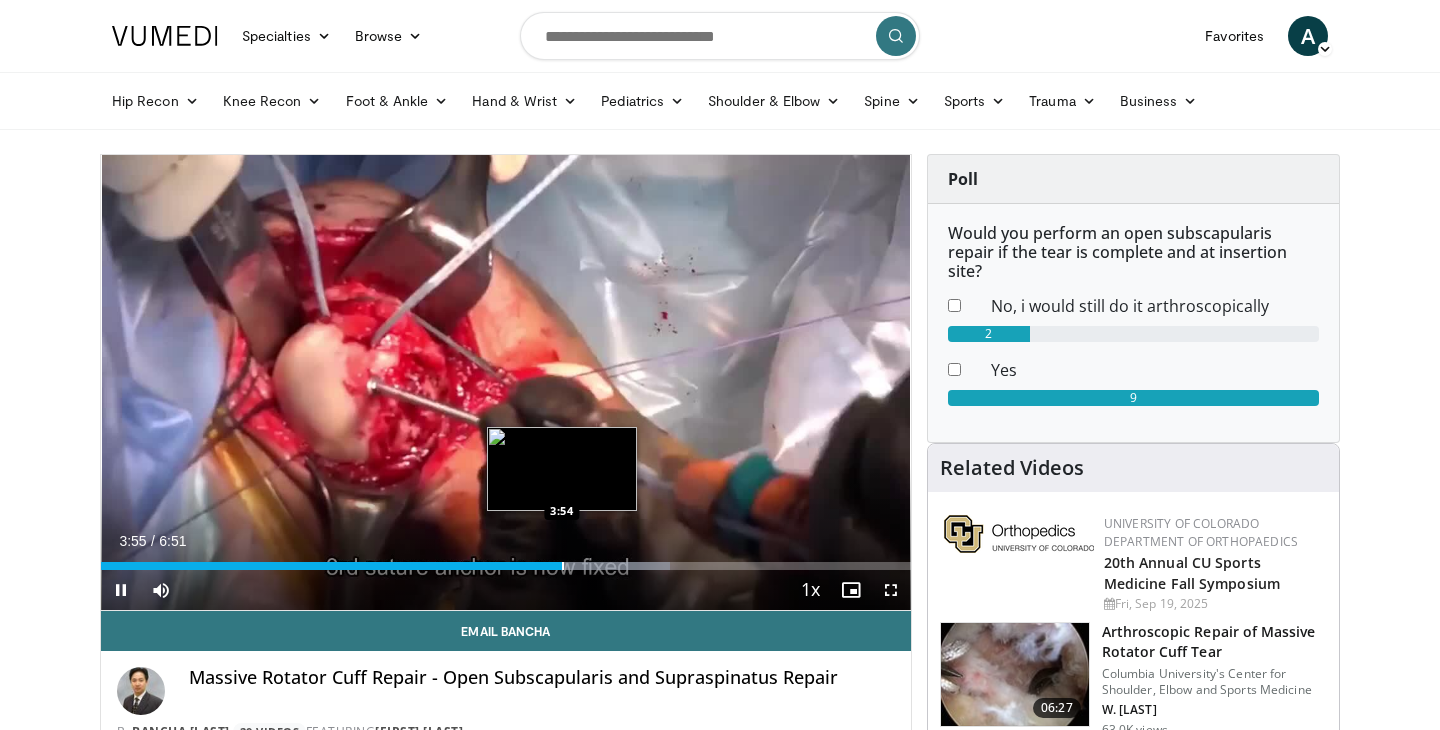 click at bounding box center [563, 566] 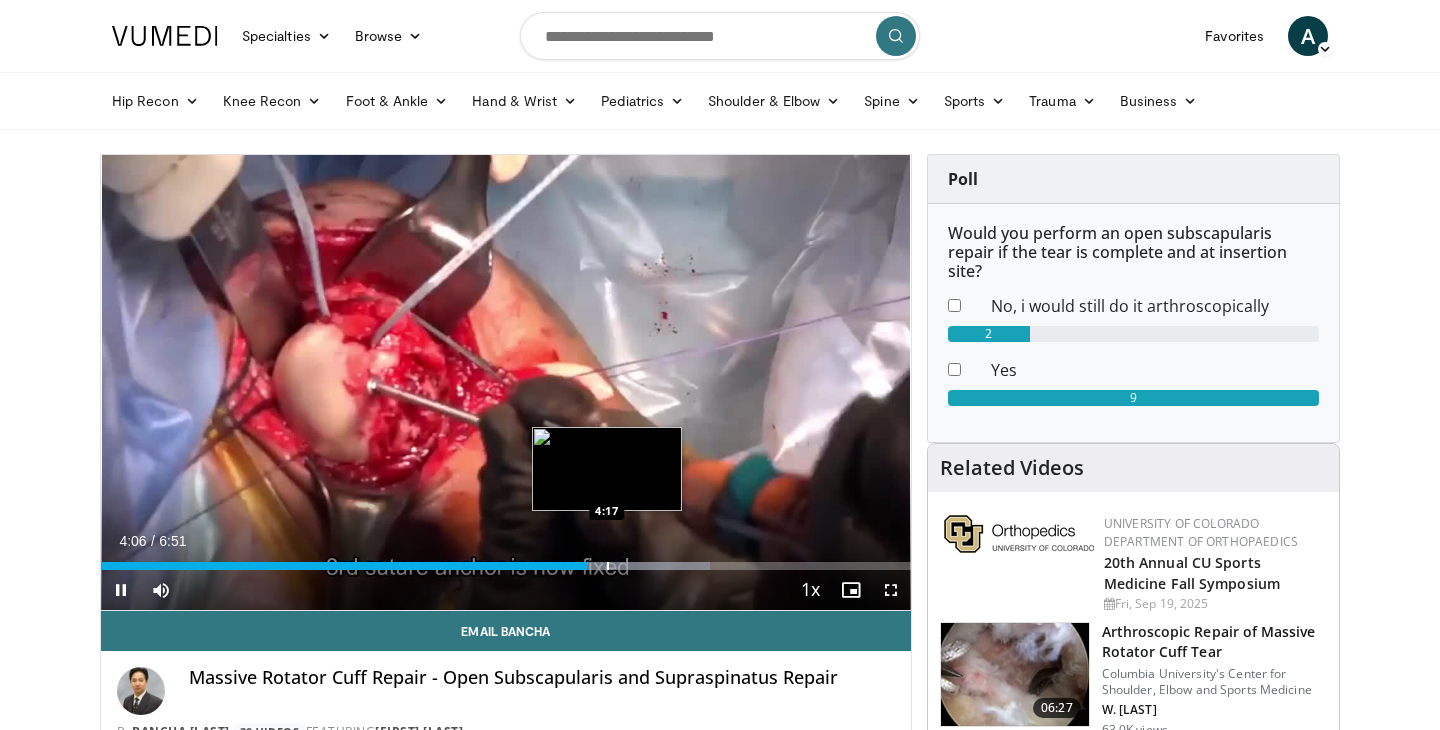 click at bounding box center [608, 566] 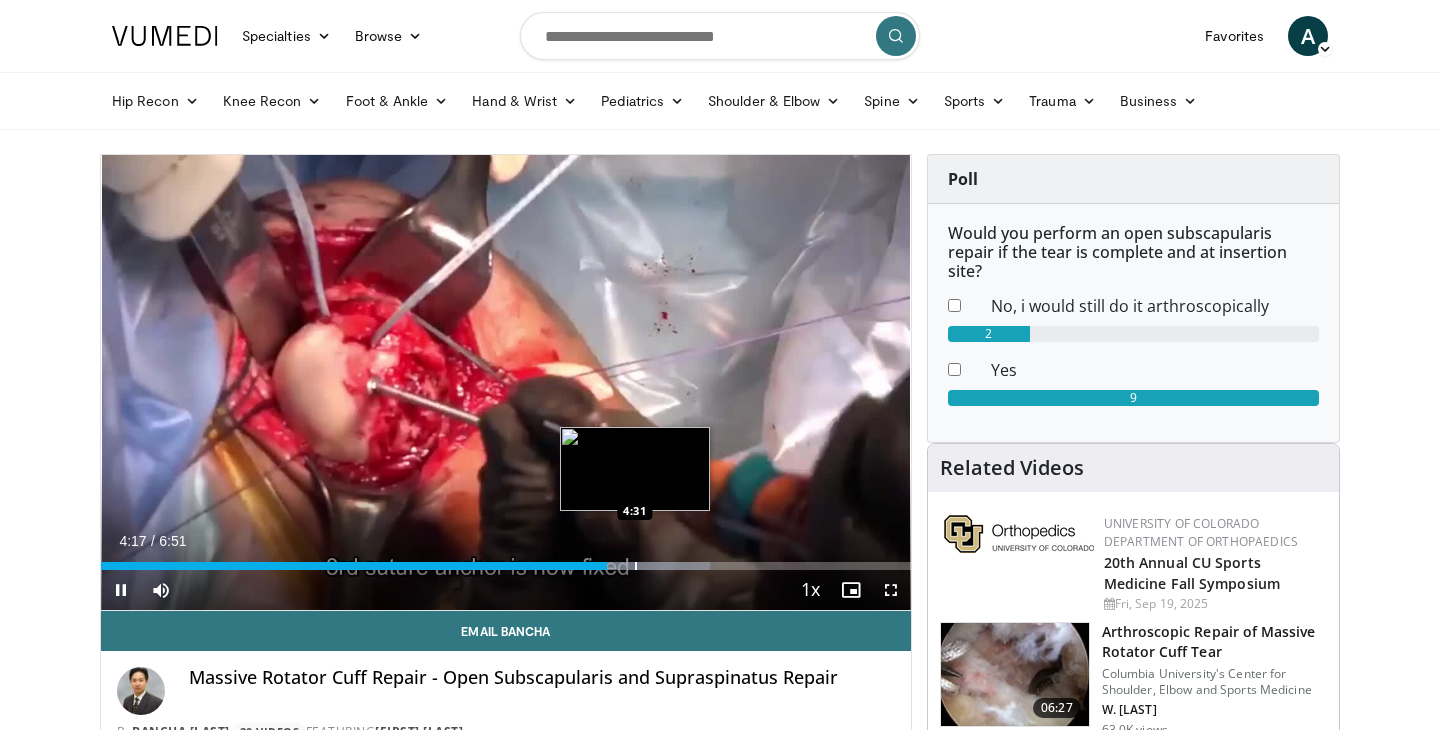 click at bounding box center (636, 566) 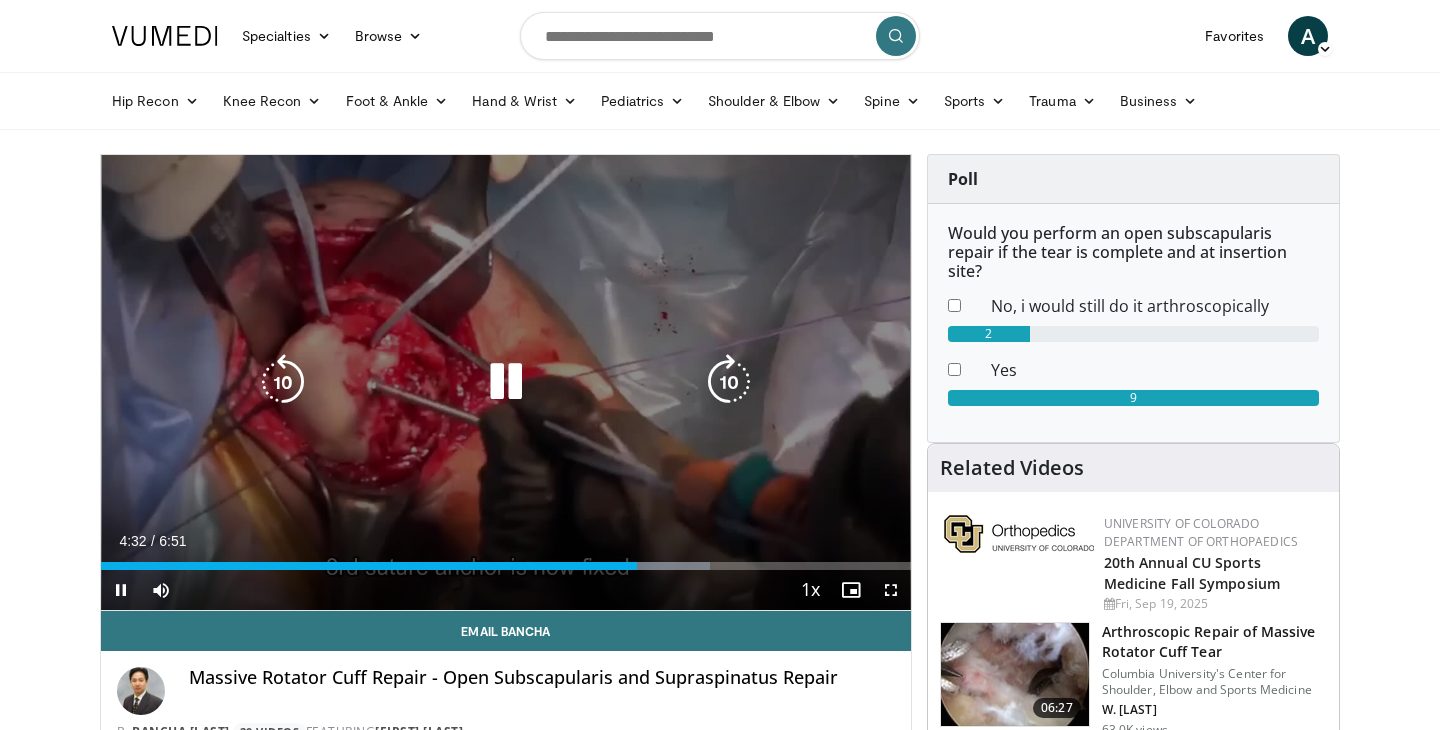 click at bounding box center [645, 566] 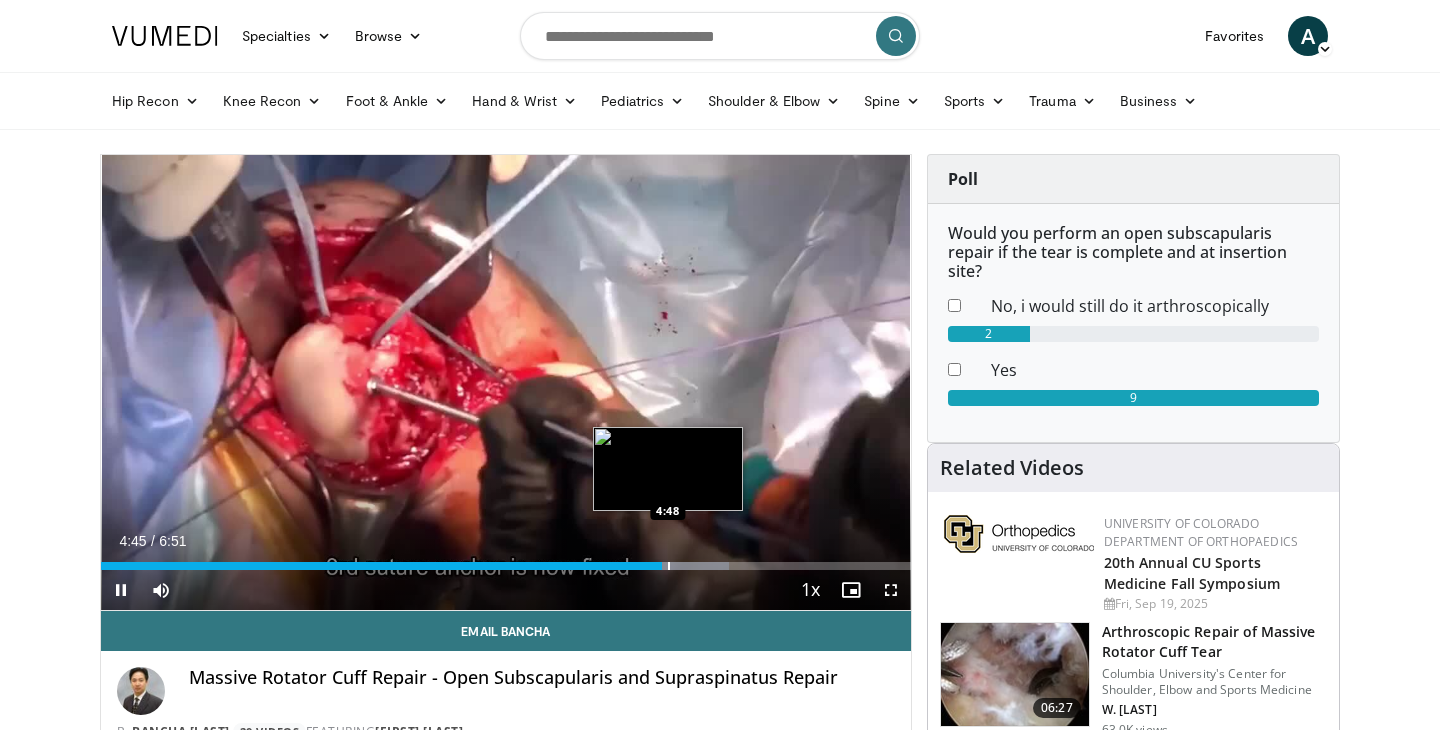 click at bounding box center (669, 566) 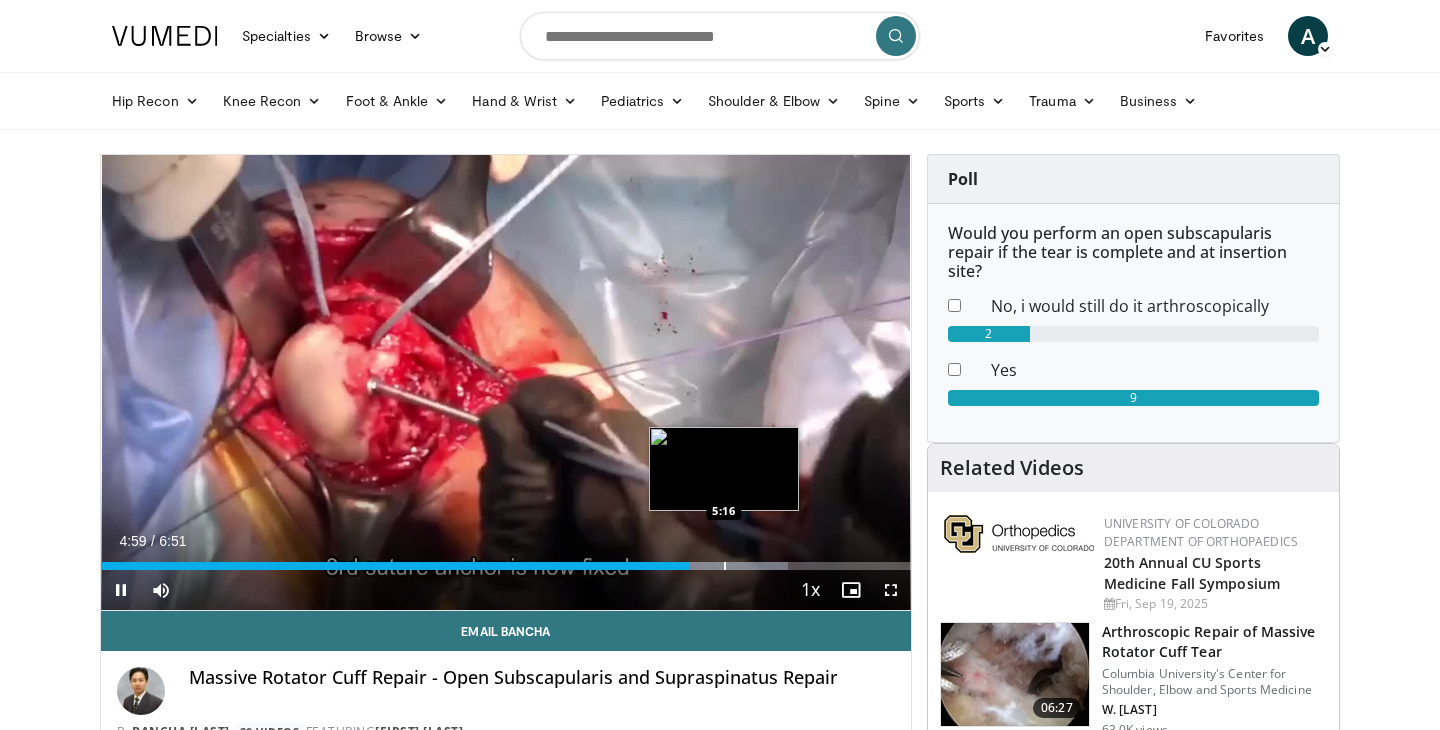 click at bounding box center [725, 566] 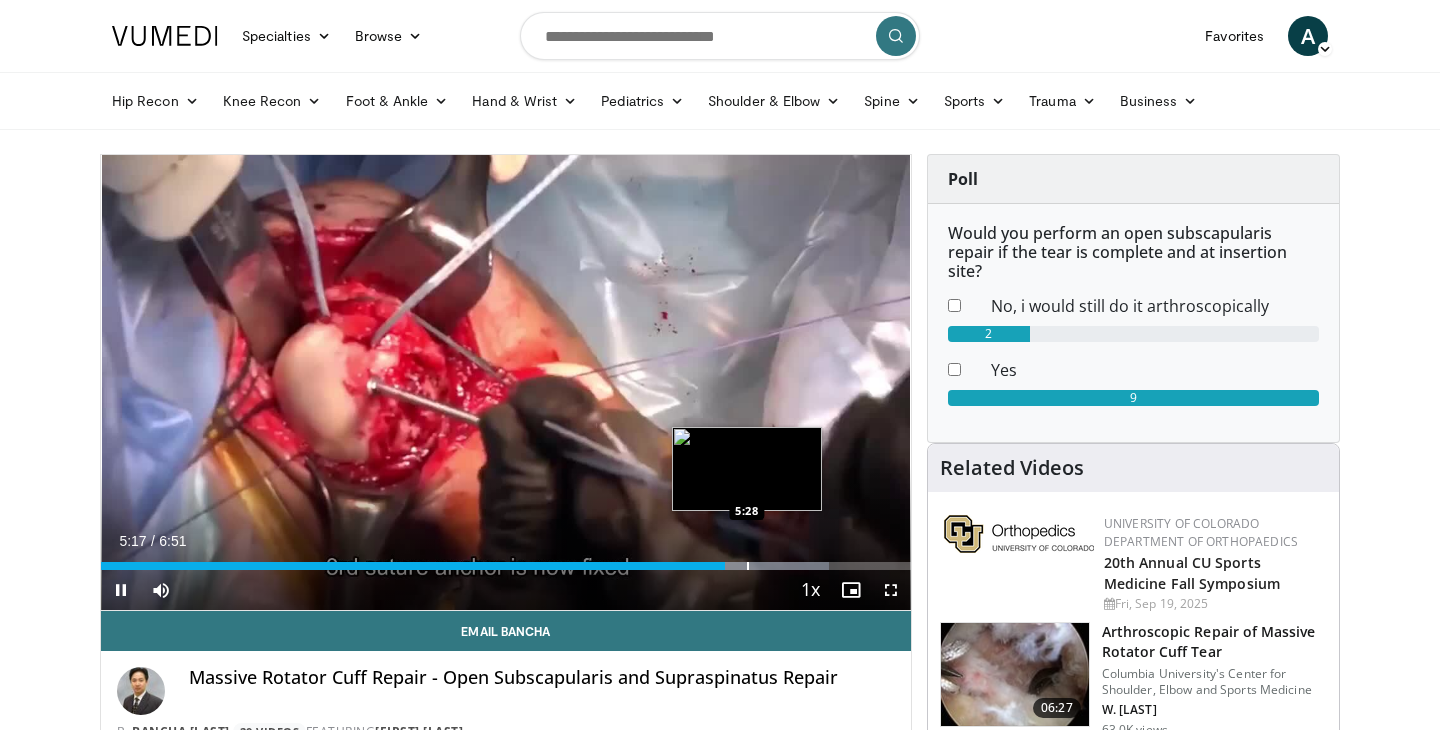 click at bounding box center [748, 566] 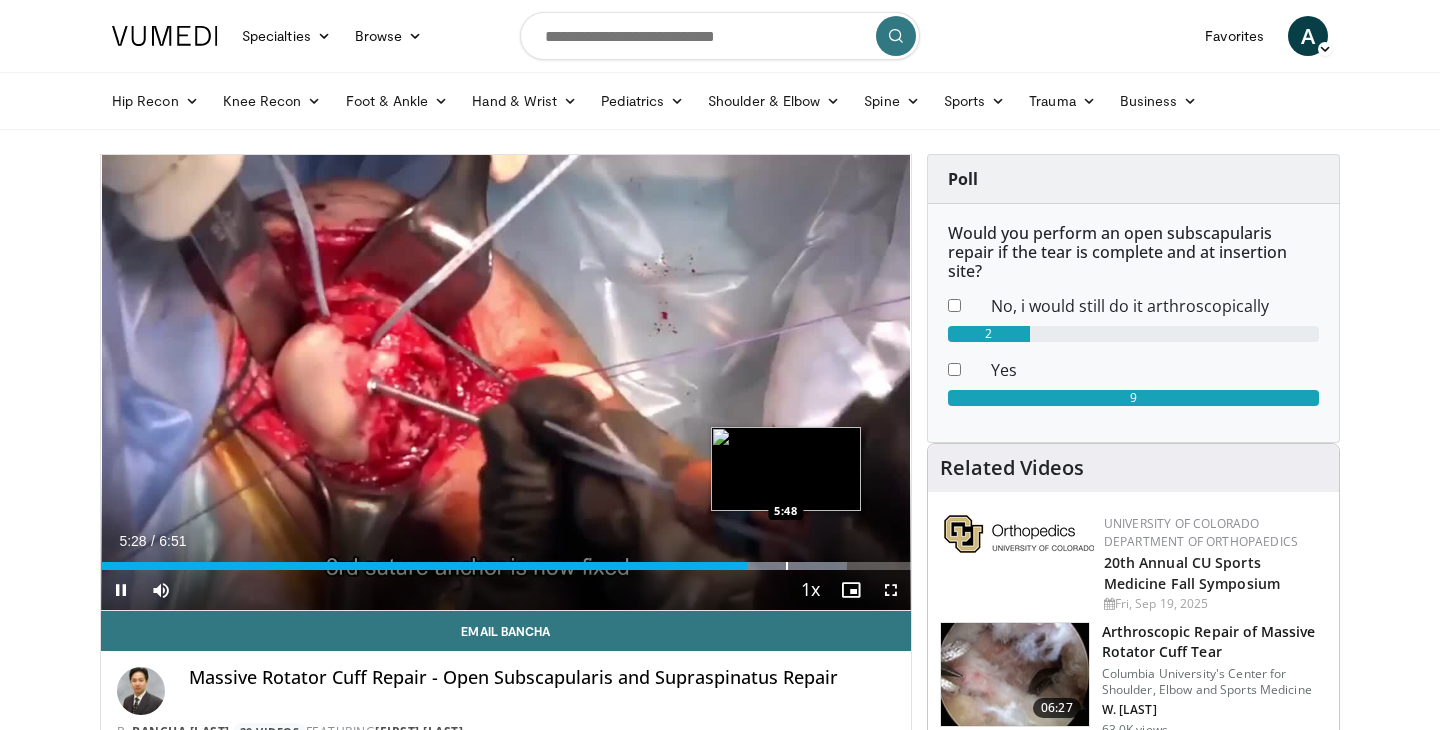 click at bounding box center [787, 566] 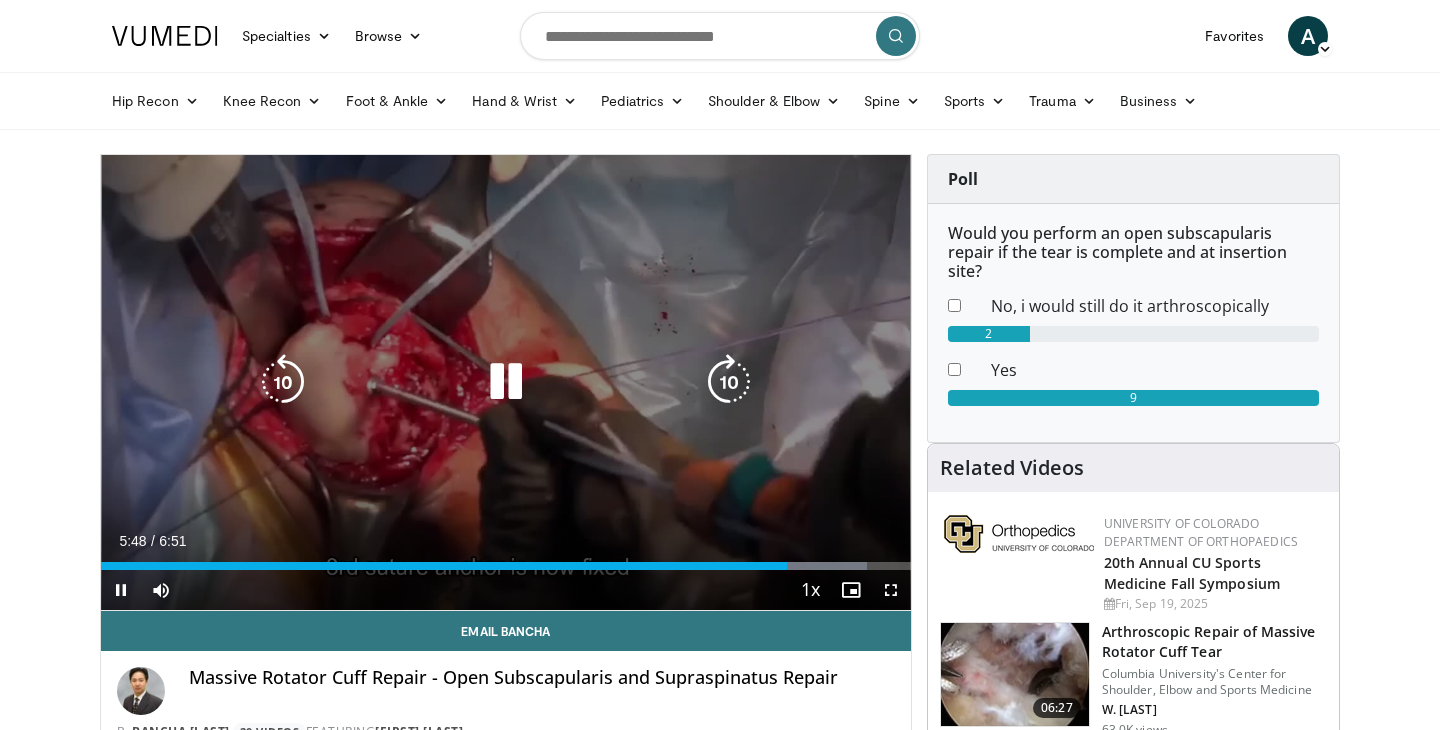 click at bounding box center (798, 566) 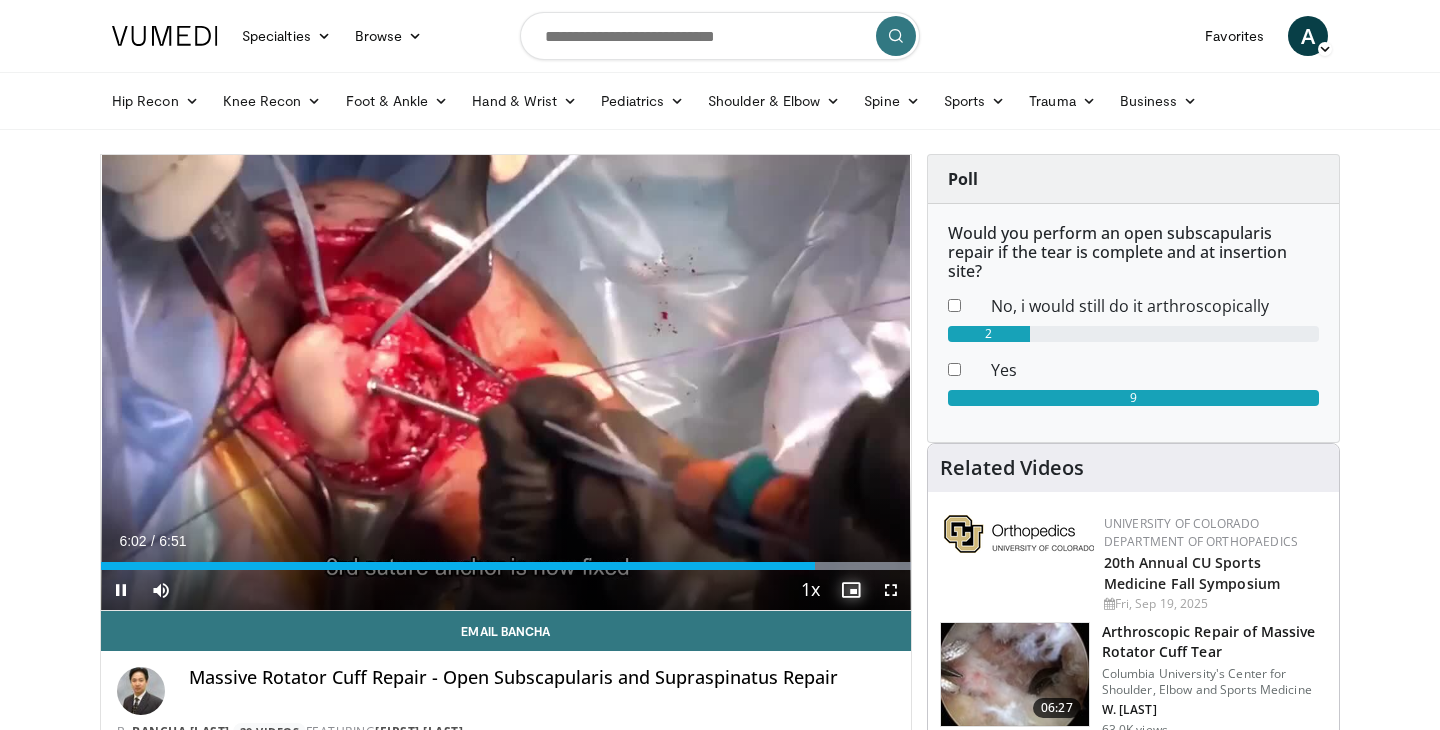 click at bounding box center (851, 590) 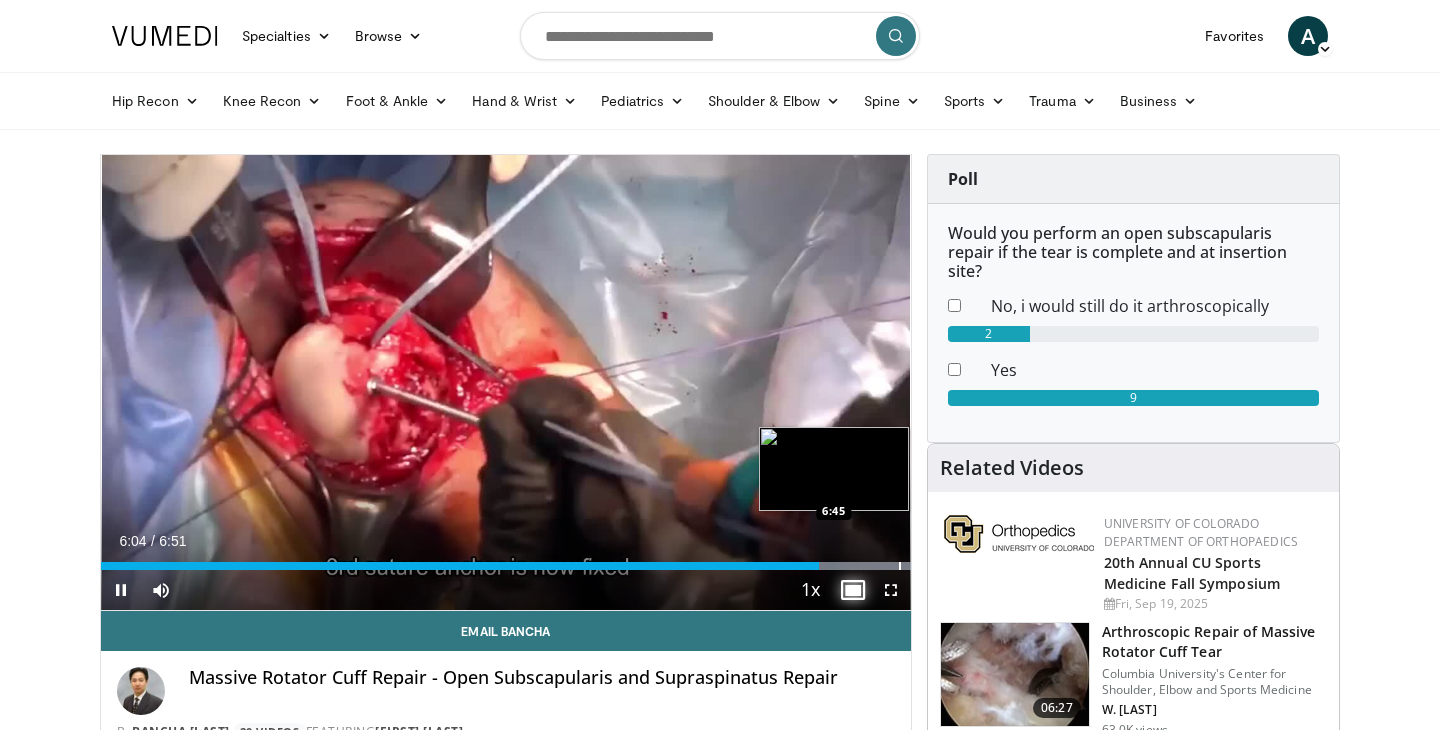 click on "Loaded :  100.00% 6:04 6:45" at bounding box center [506, 560] 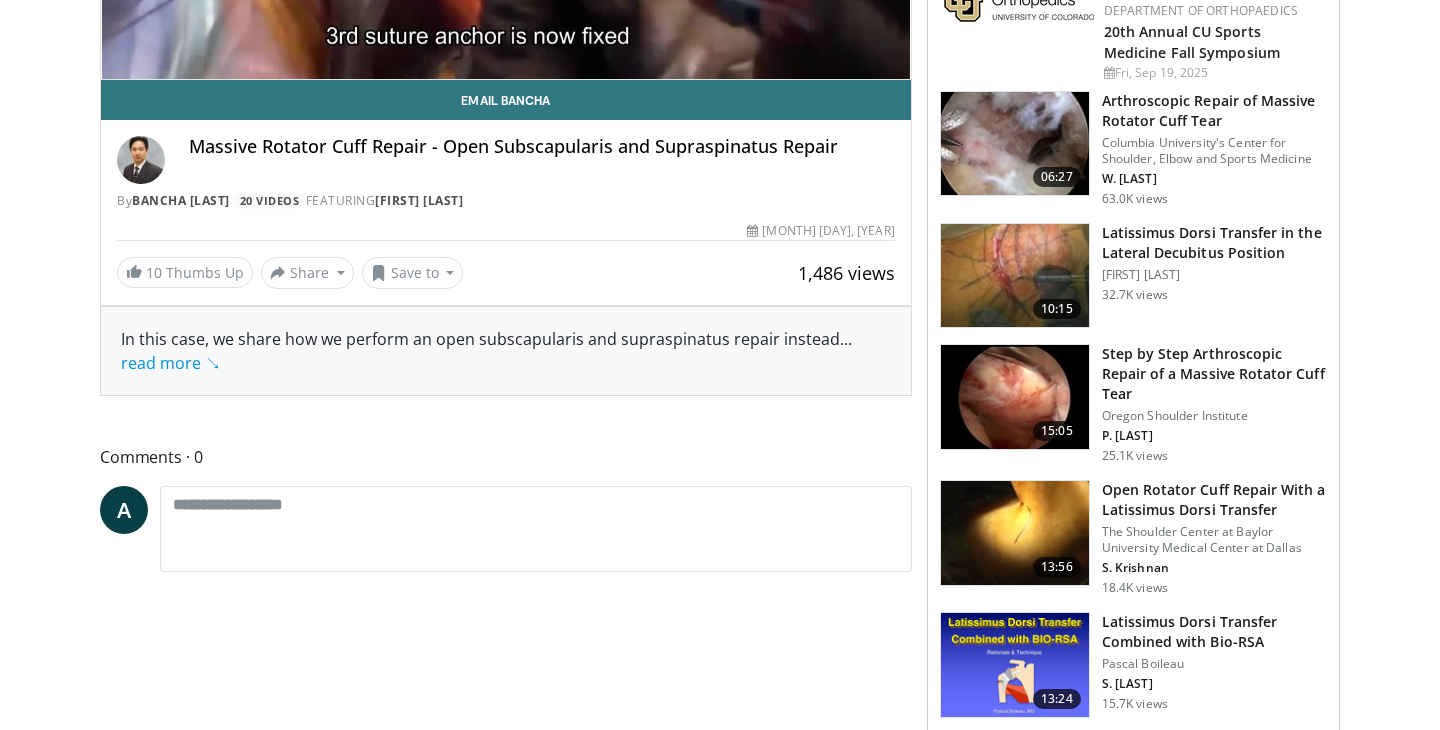 scroll, scrollTop: 538, scrollLeft: 0, axis: vertical 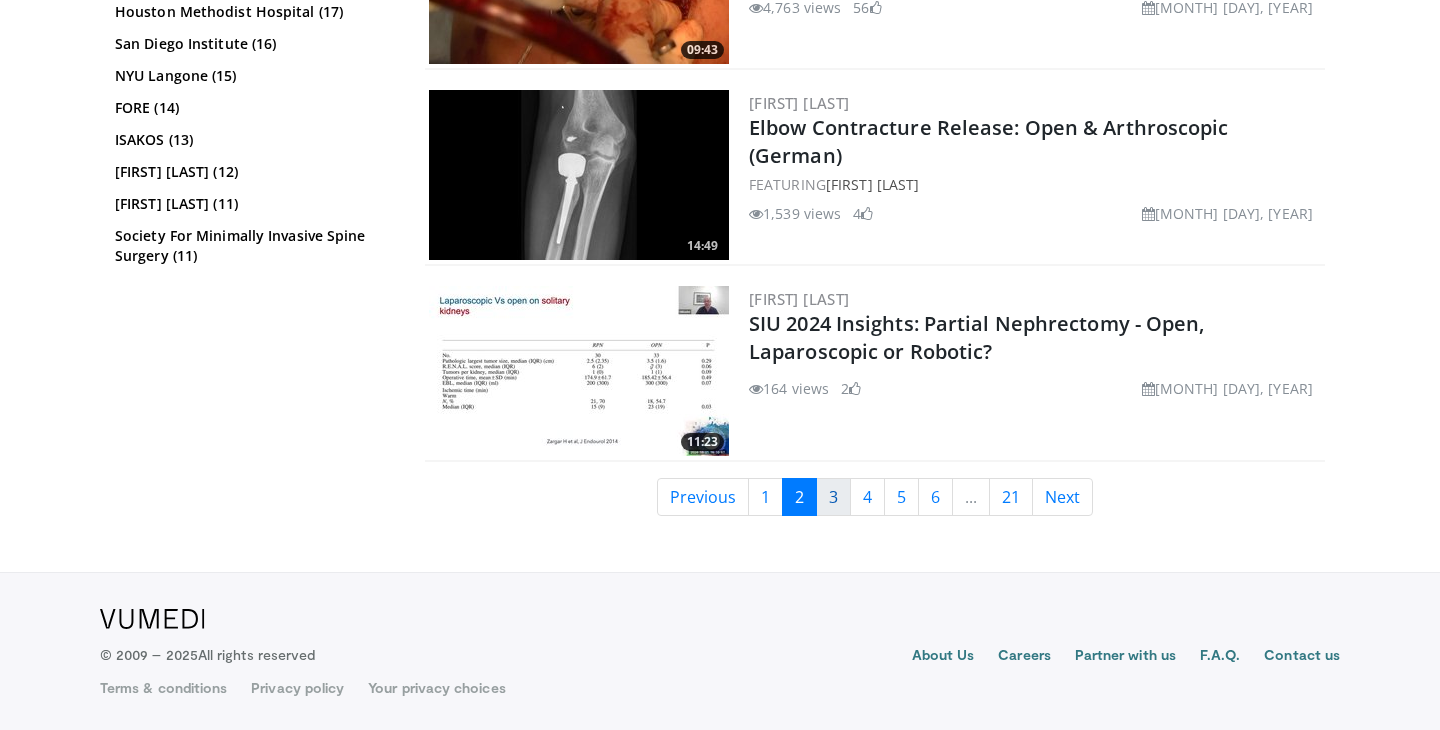 click on "3" at bounding box center [833, 497] 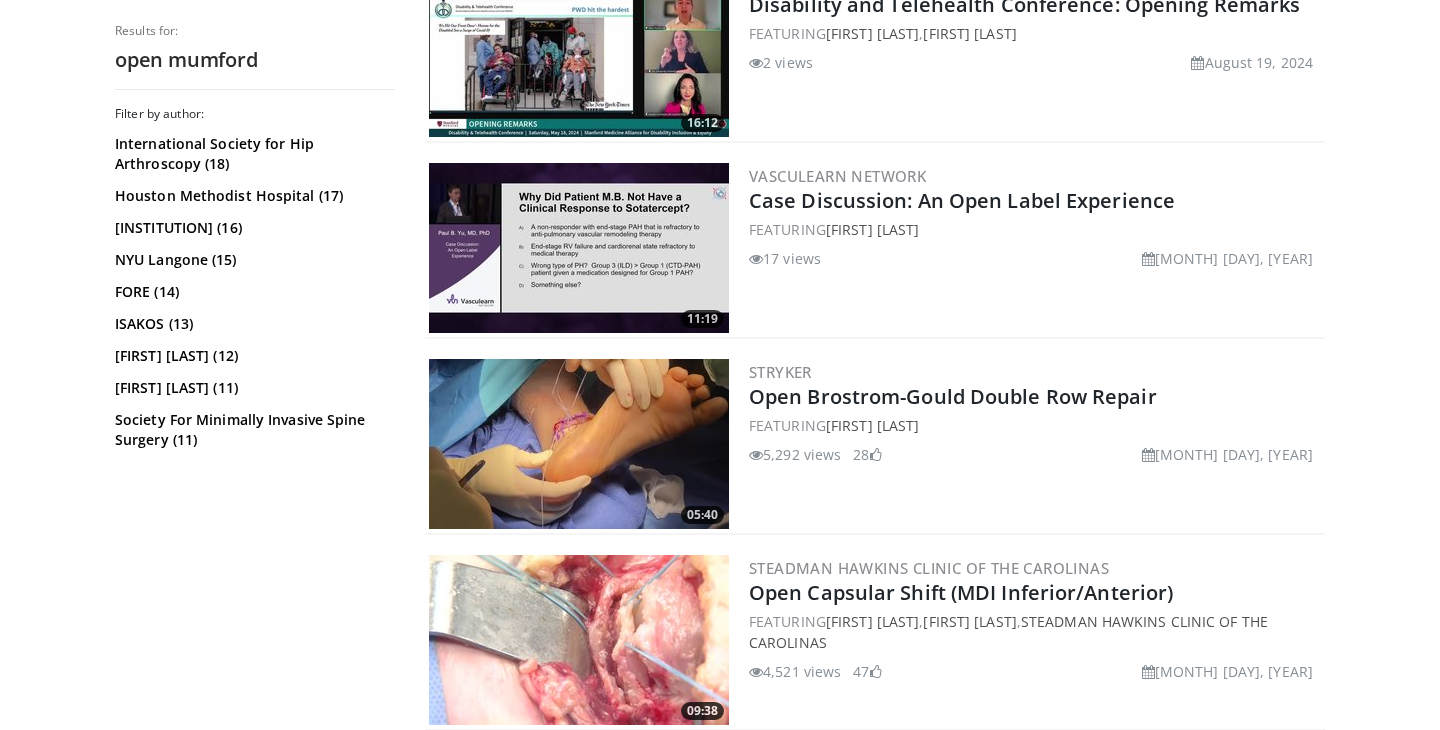 scroll, scrollTop: 4448, scrollLeft: 0, axis: vertical 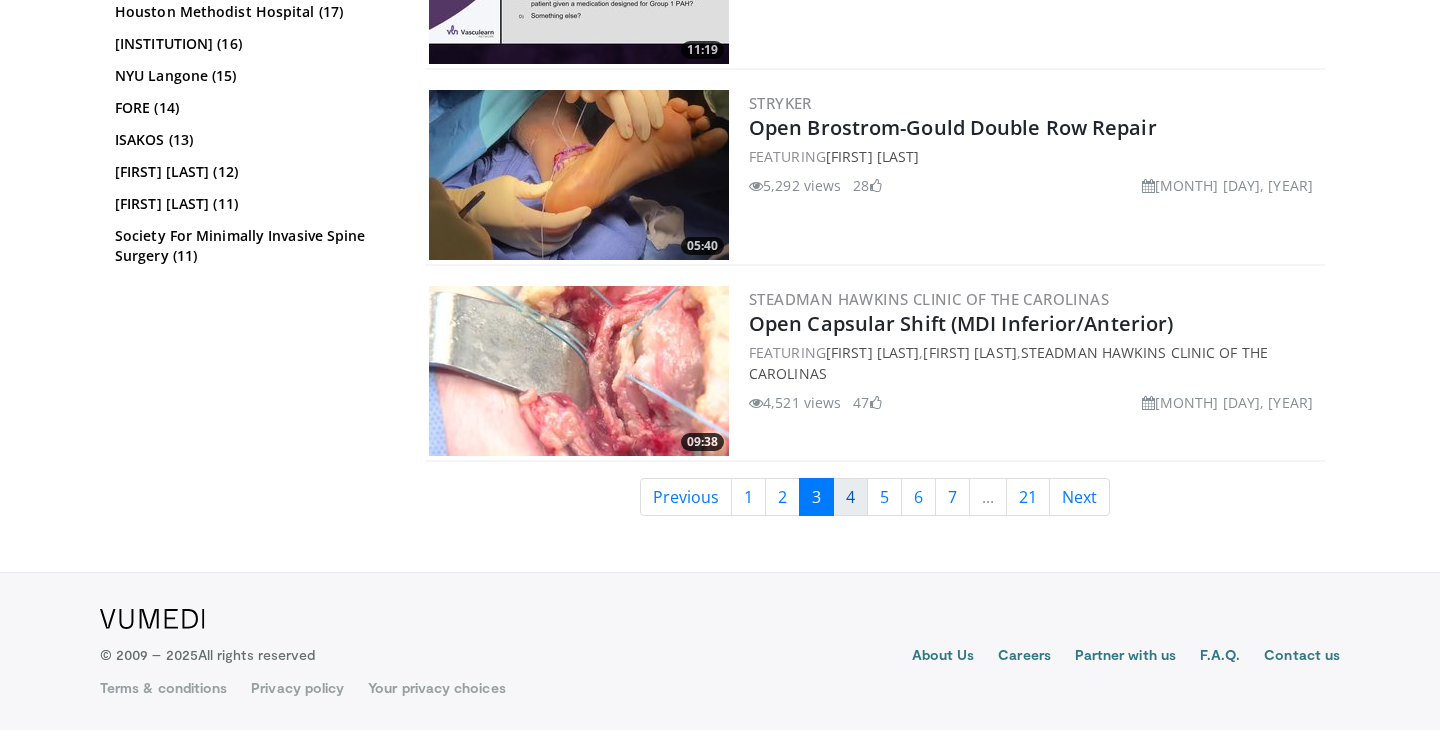 click on "4" at bounding box center (850, 497) 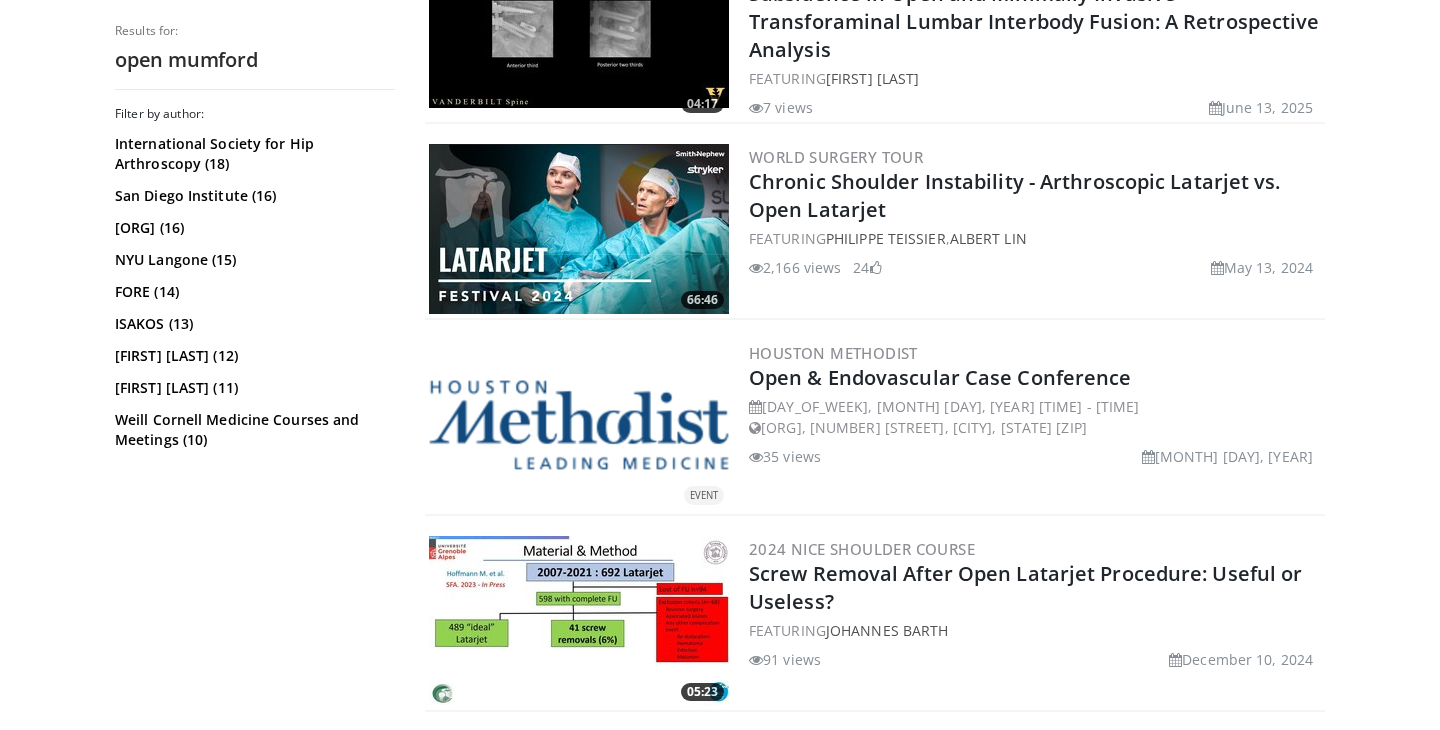 scroll, scrollTop: 514, scrollLeft: 0, axis: vertical 